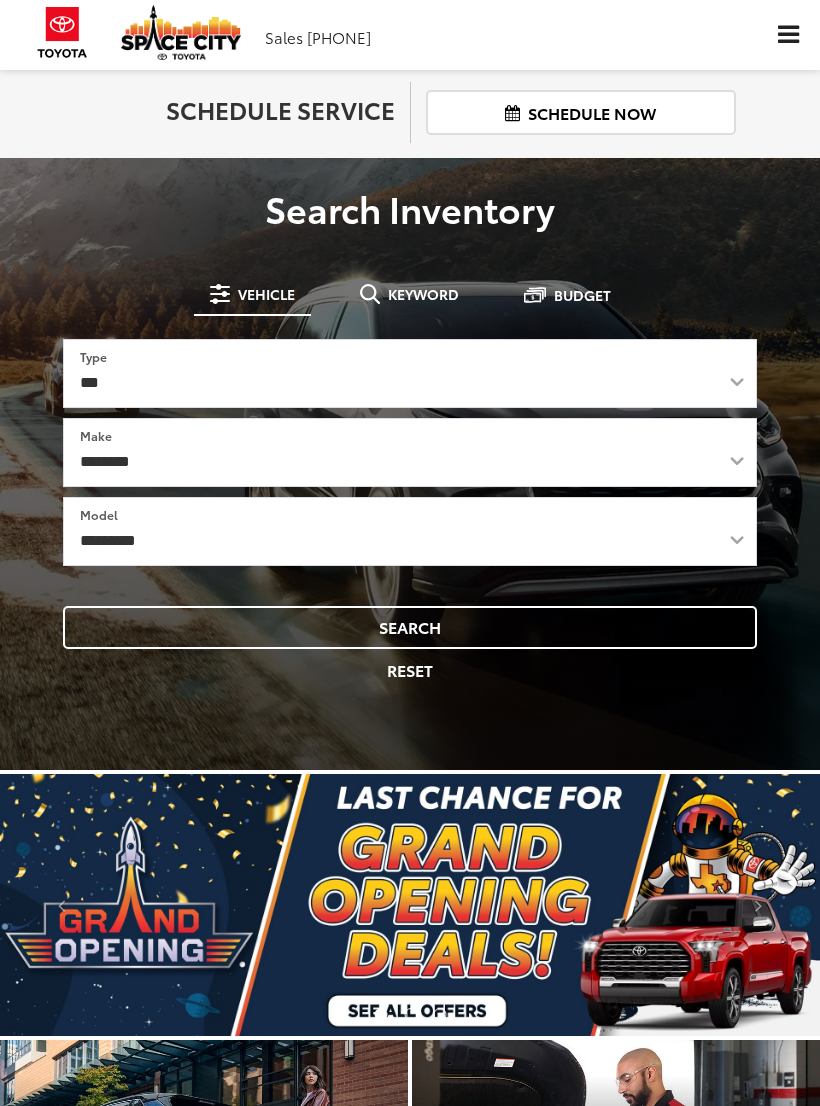 scroll, scrollTop: 0, scrollLeft: 0, axis: both 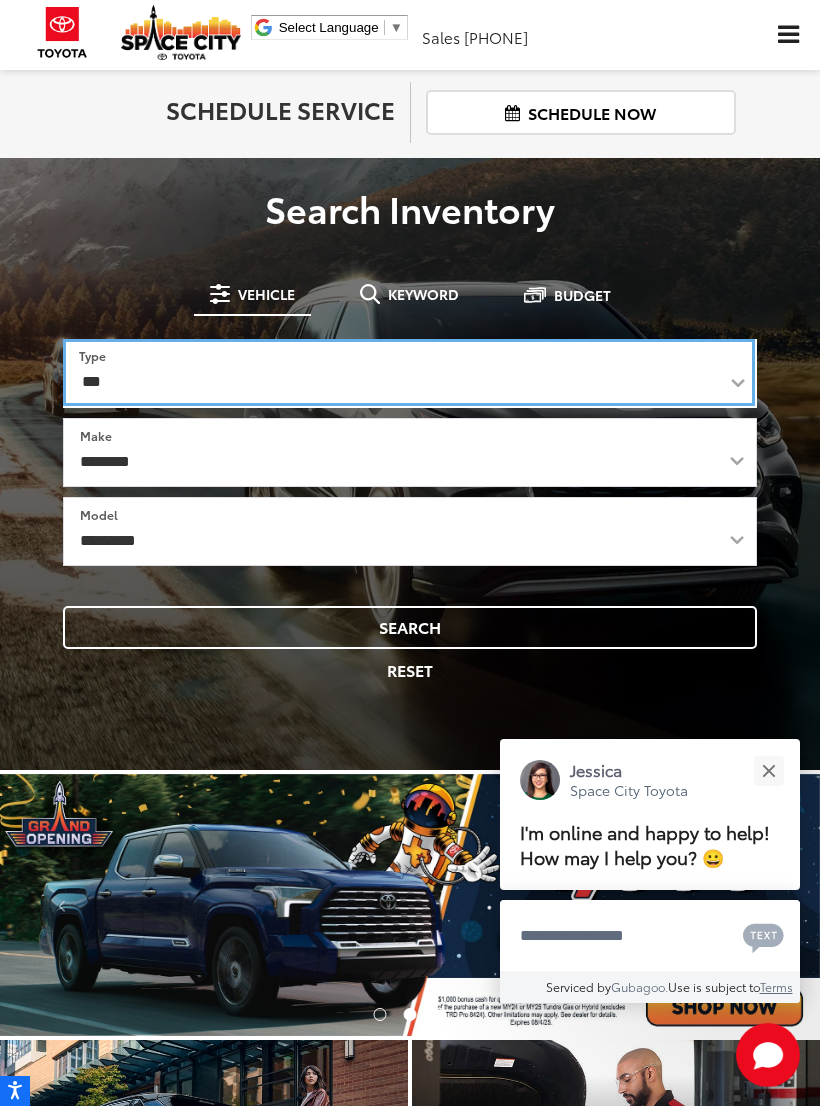 click on "***
***
****
*********" at bounding box center [409, 372] 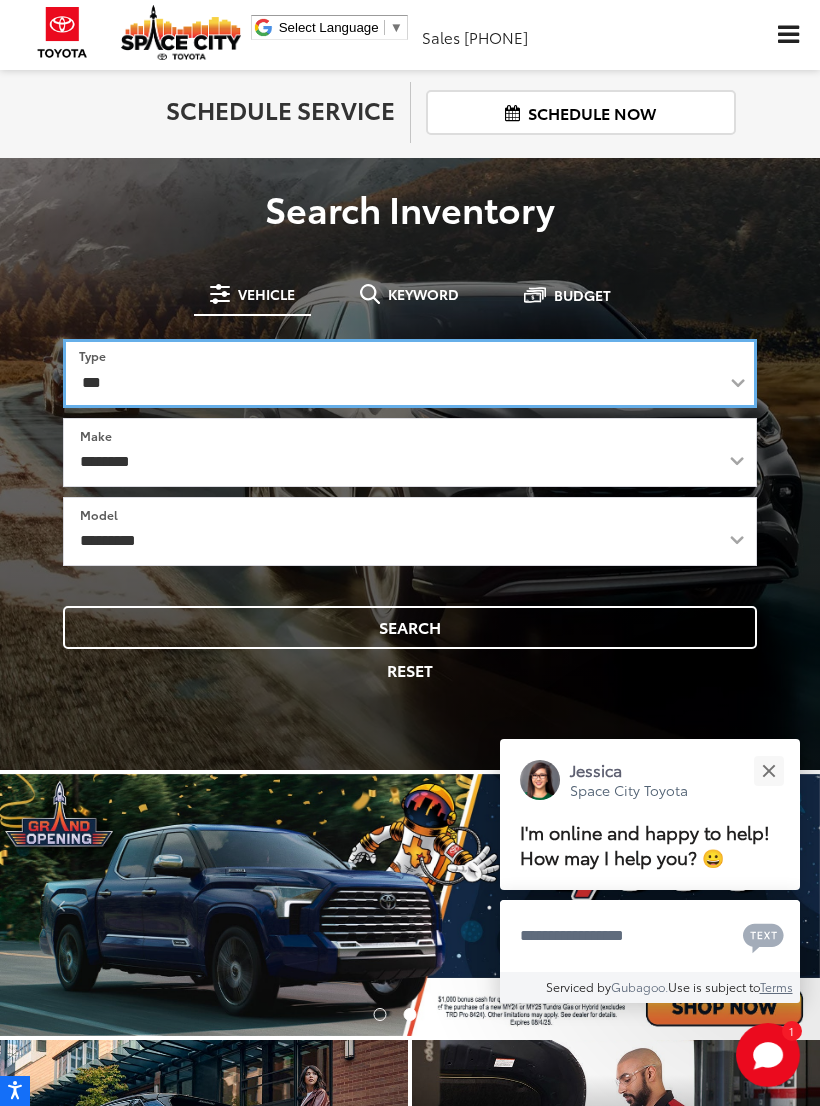 select on "******" 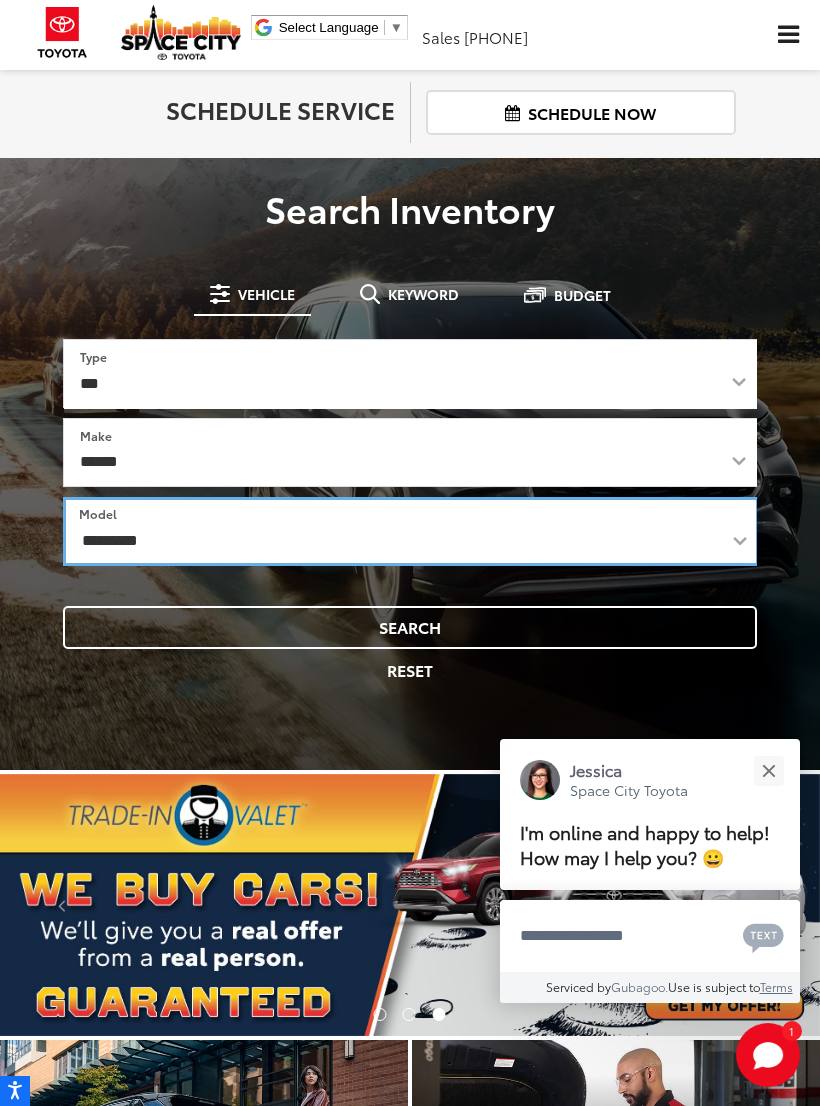 click on "**********" at bounding box center (411, 531) 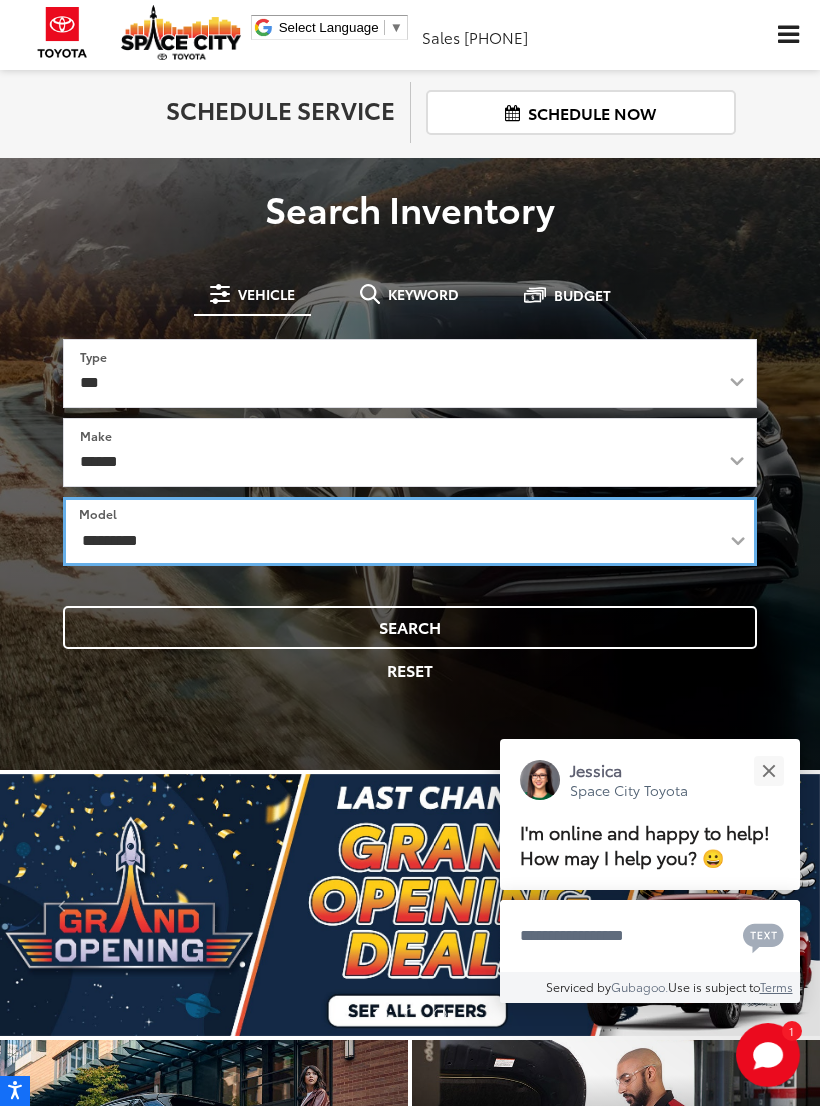 select on "****" 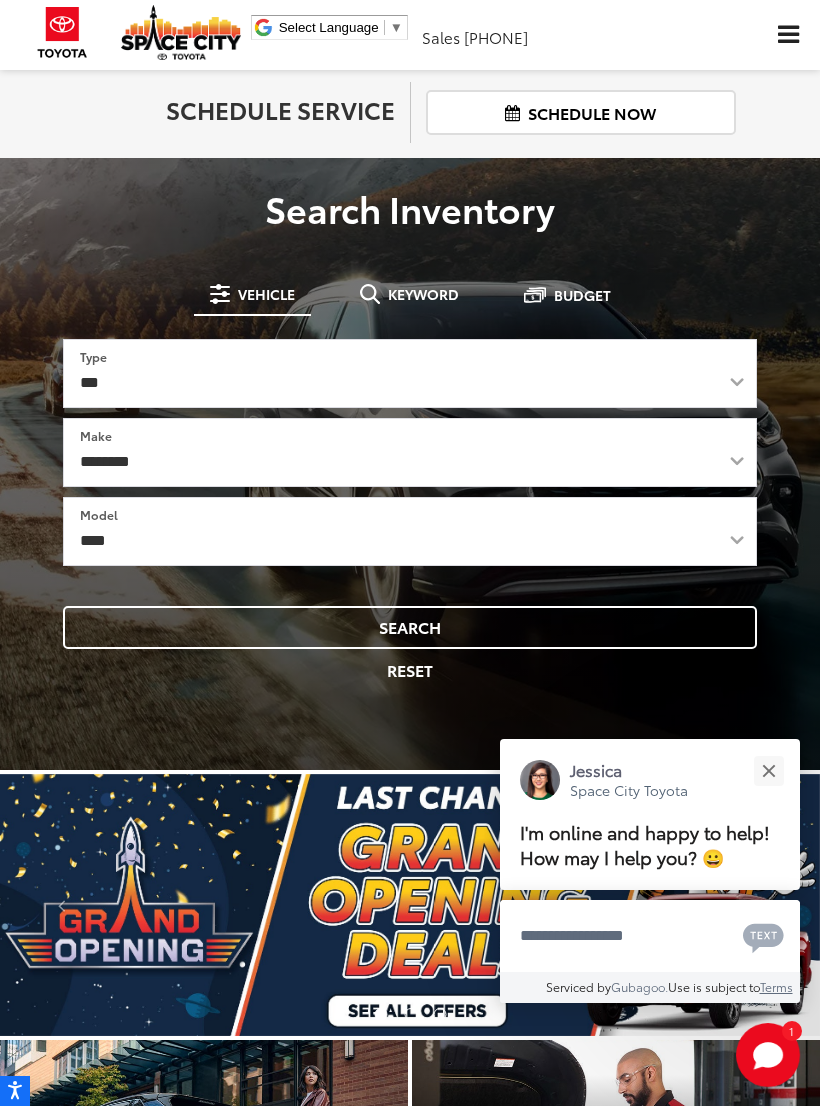 click on "Search" at bounding box center [410, 627] 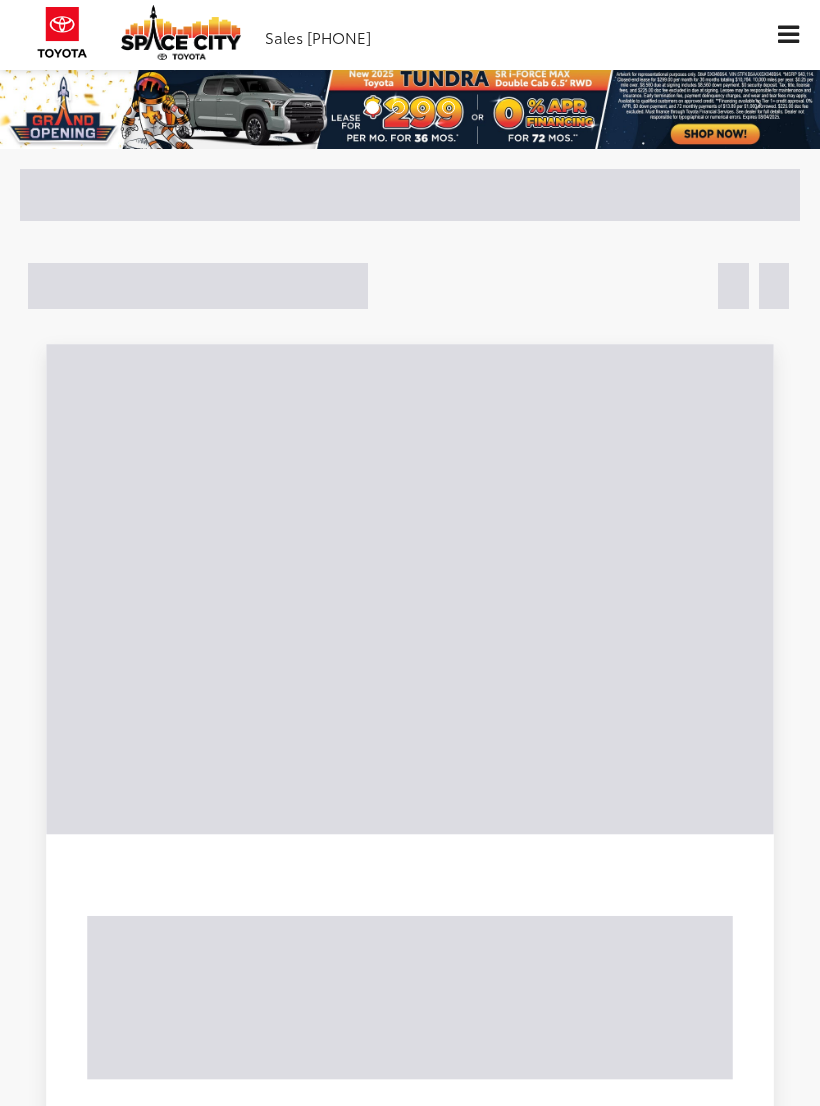 scroll, scrollTop: 0, scrollLeft: 0, axis: both 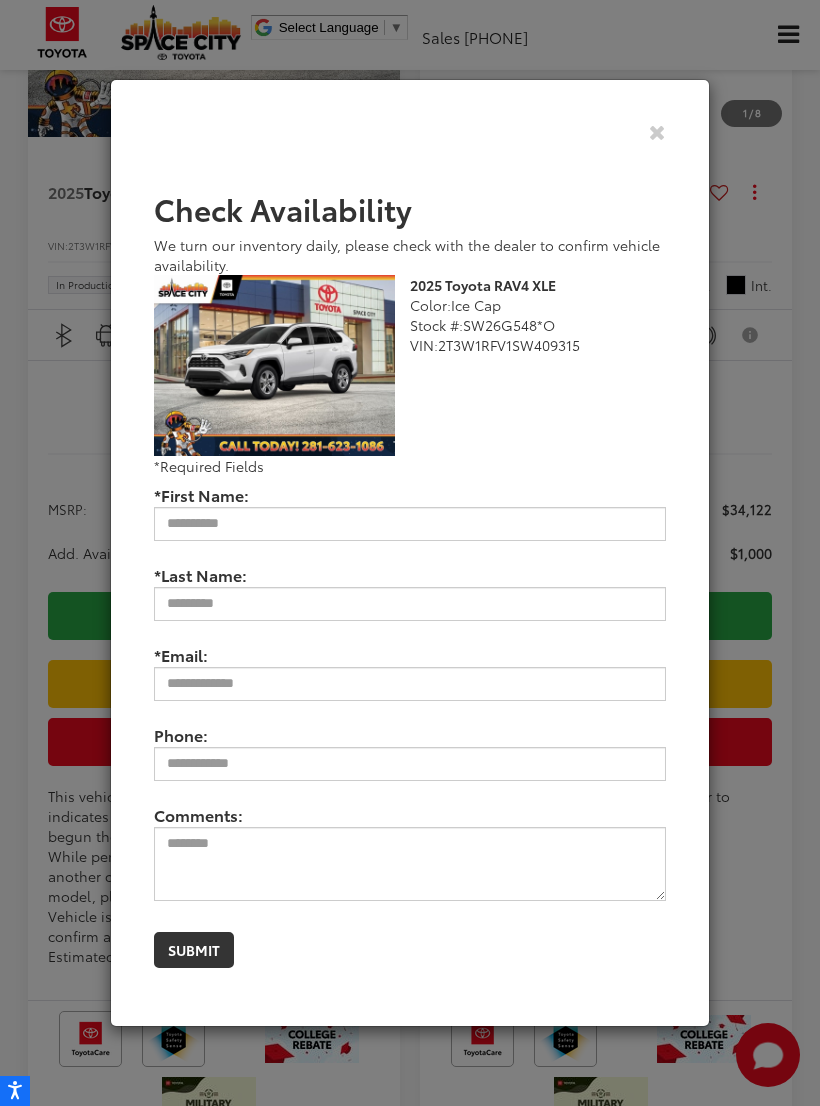 click at bounding box center (657, 131) 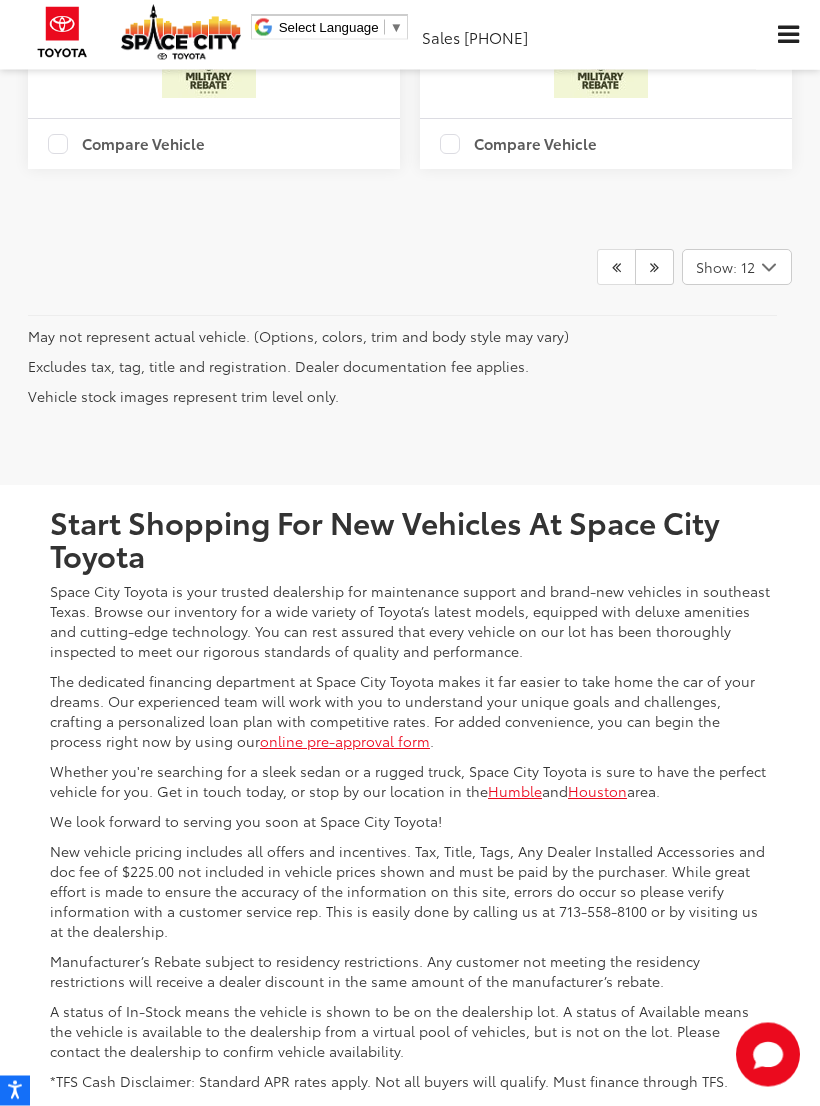 scroll, scrollTop: 7634, scrollLeft: 0, axis: vertical 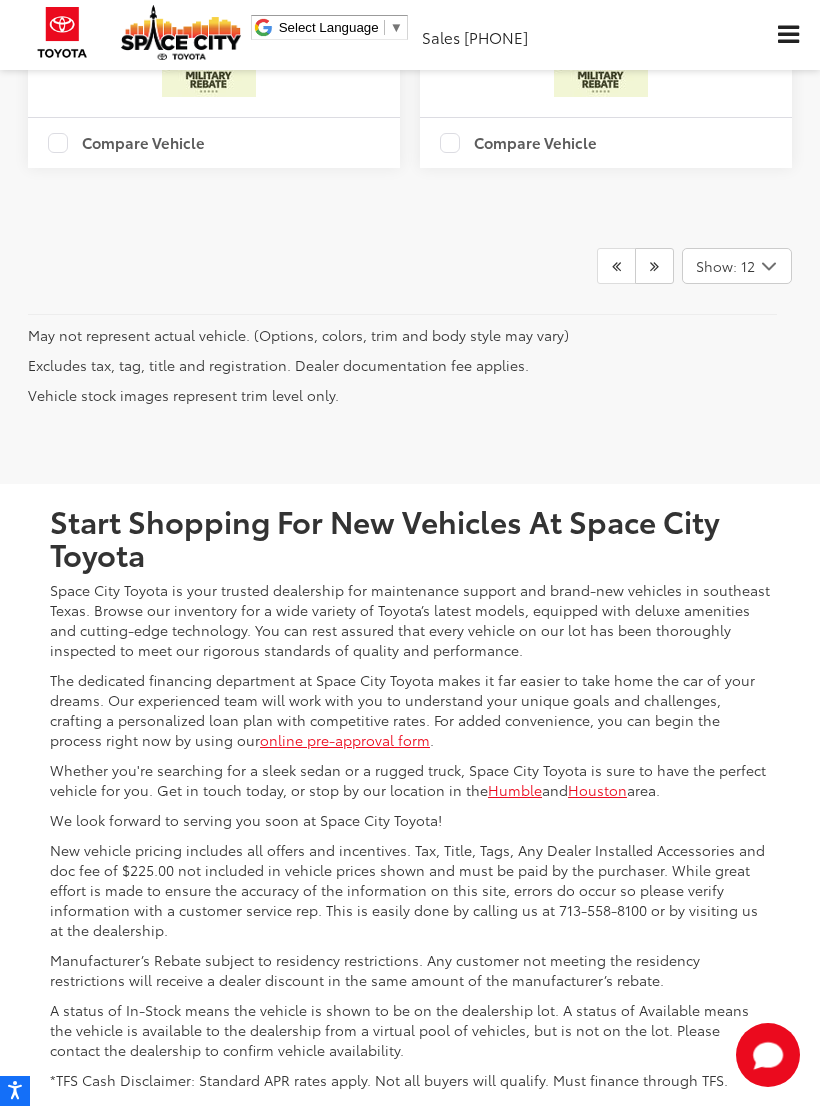 click 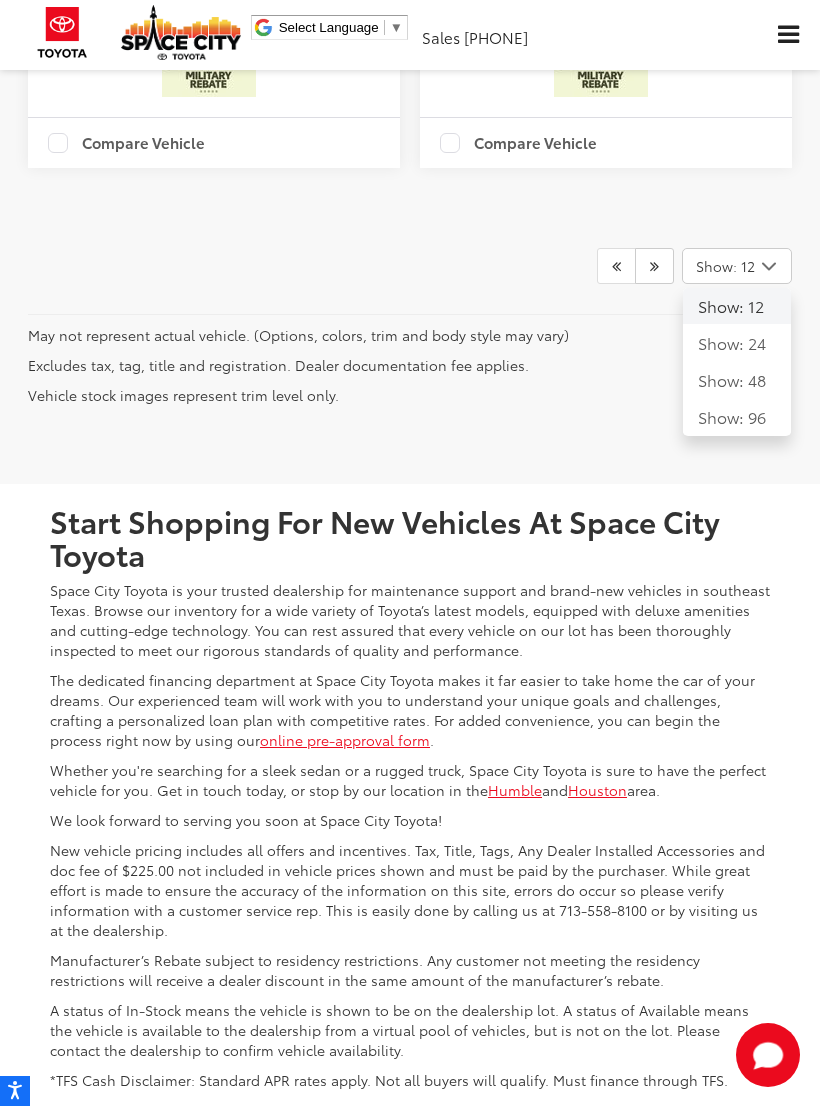 click on "Show: 24" 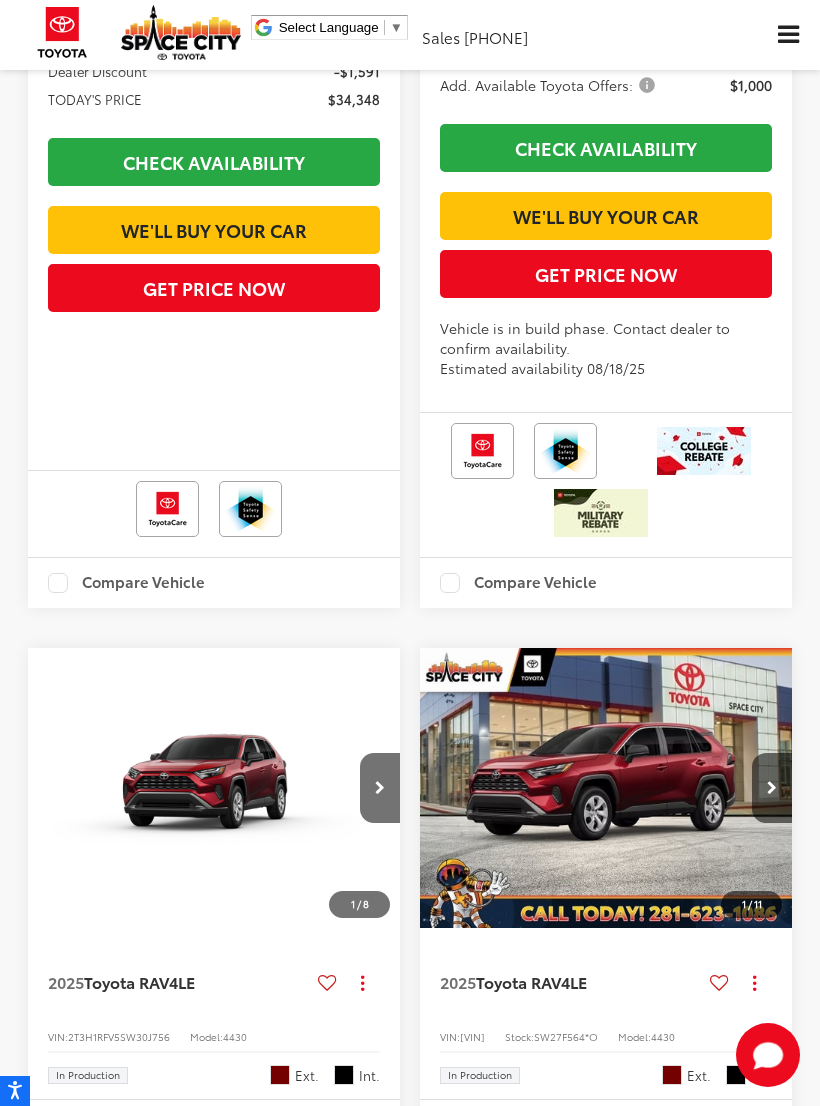 scroll, scrollTop: 10959, scrollLeft: 0, axis: vertical 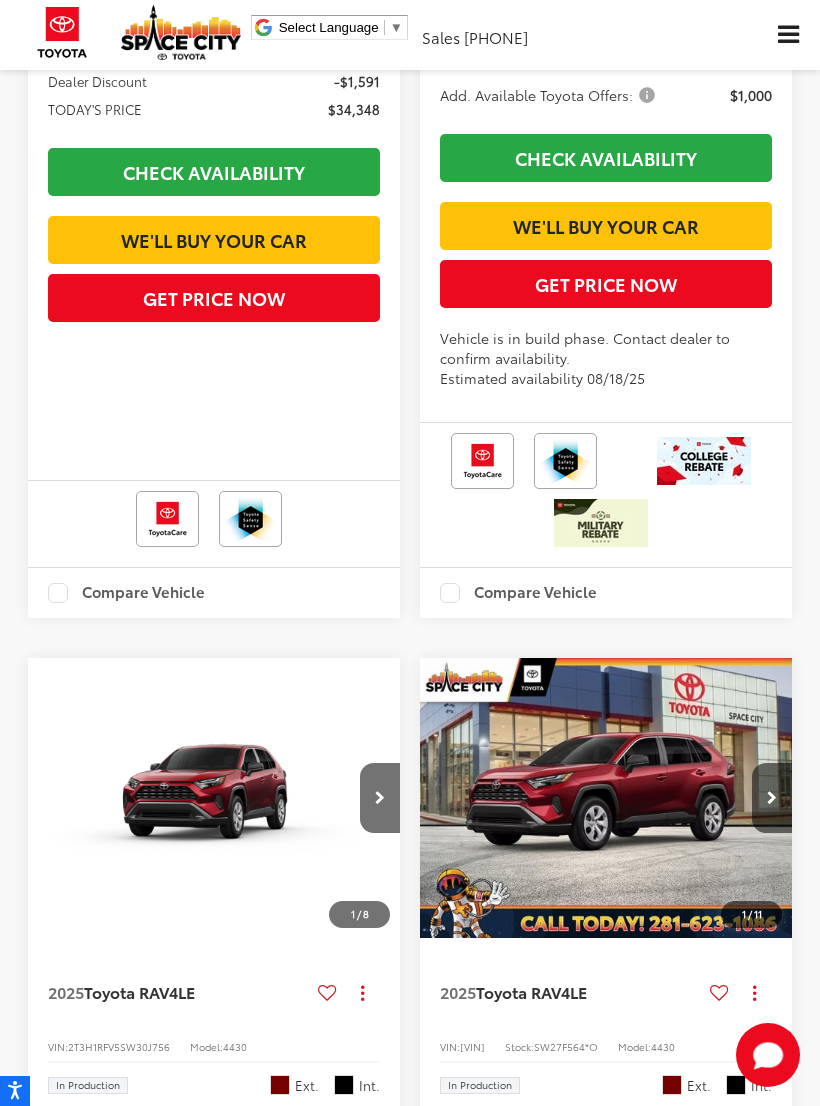 click on "Check Availability" at bounding box center (214, 169) 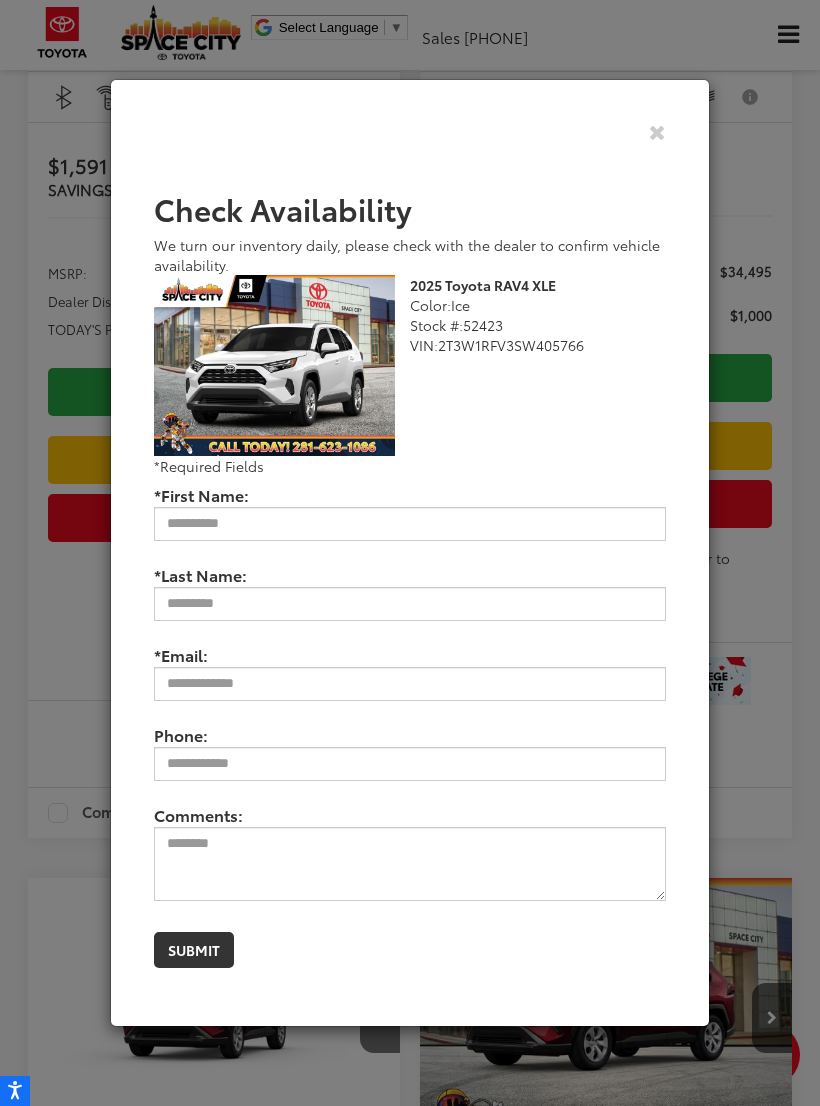 scroll, scrollTop: 10891, scrollLeft: 0, axis: vertical 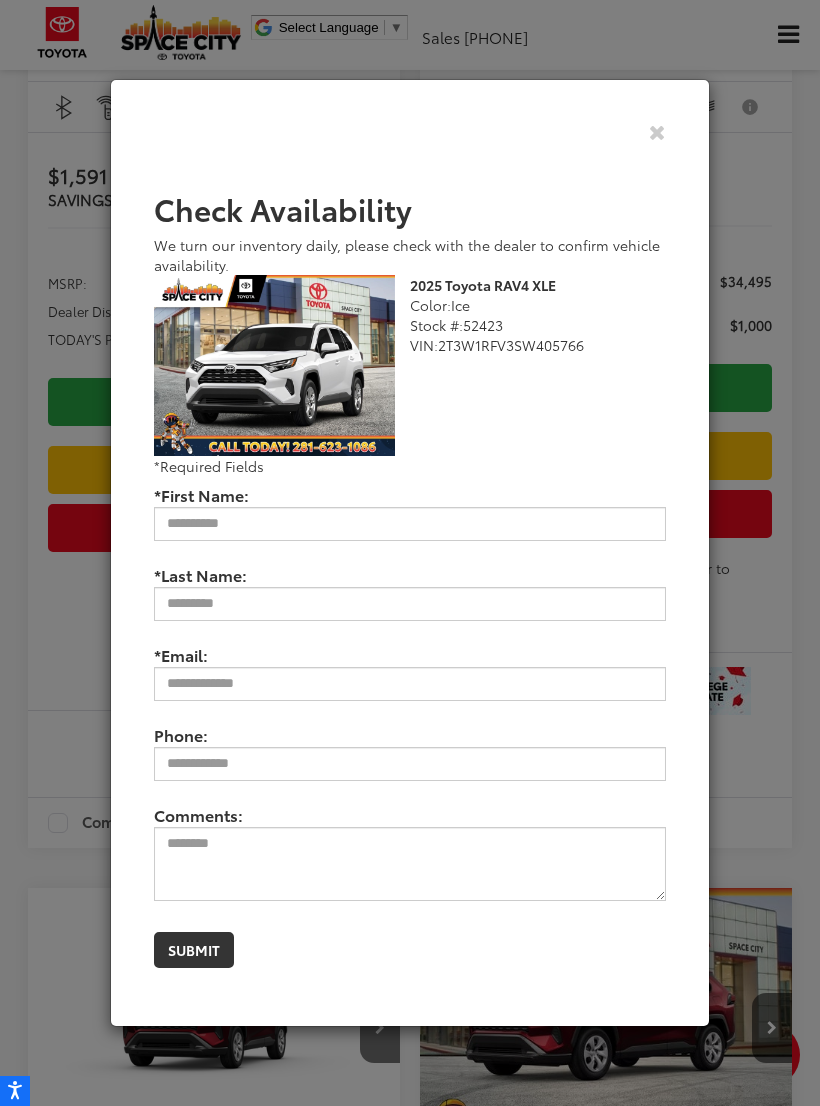 click at bounding box center [410, 132] 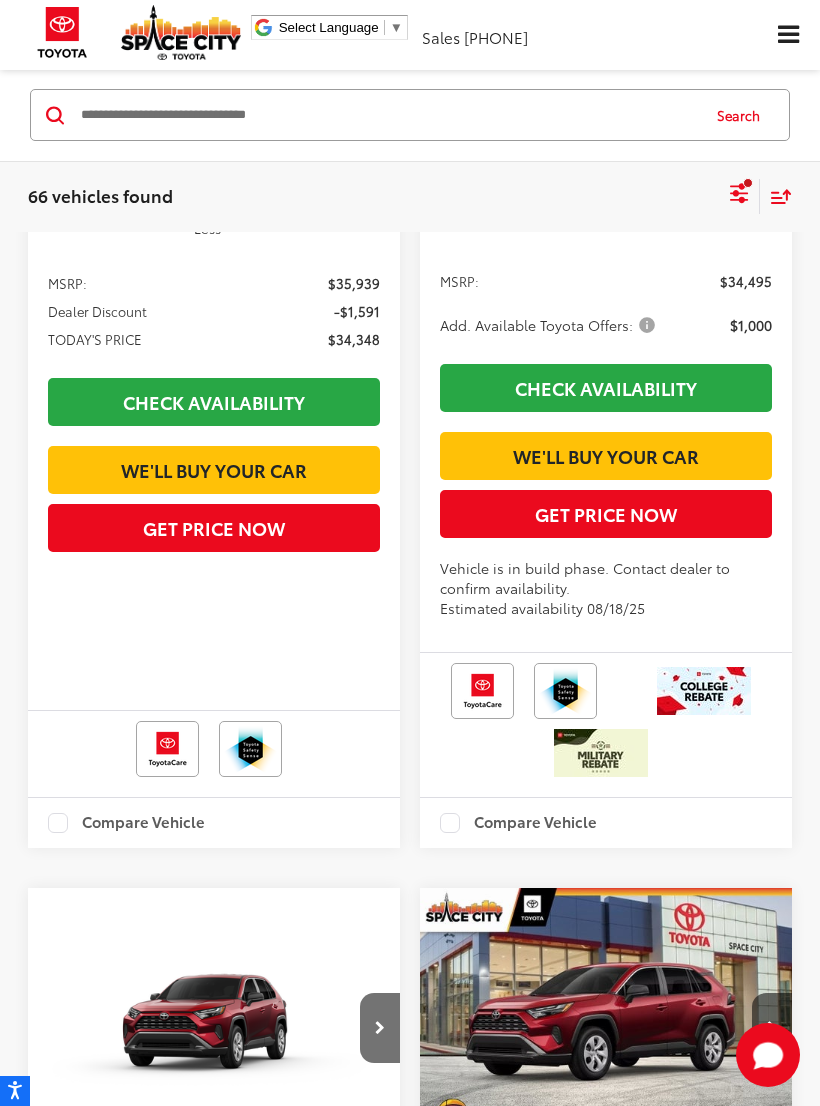 scroll, scrollTop: 0, scrollLeft: 1, axis: horizontal 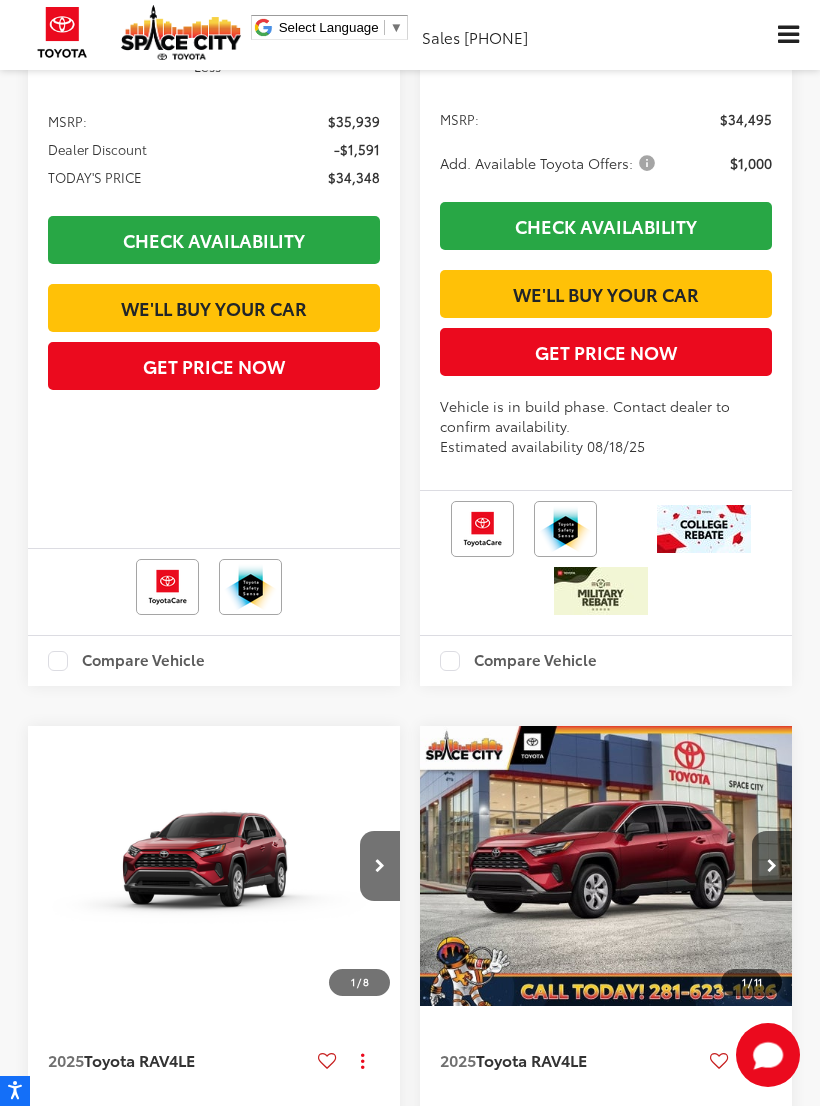 click at bounding box center [64, -55] 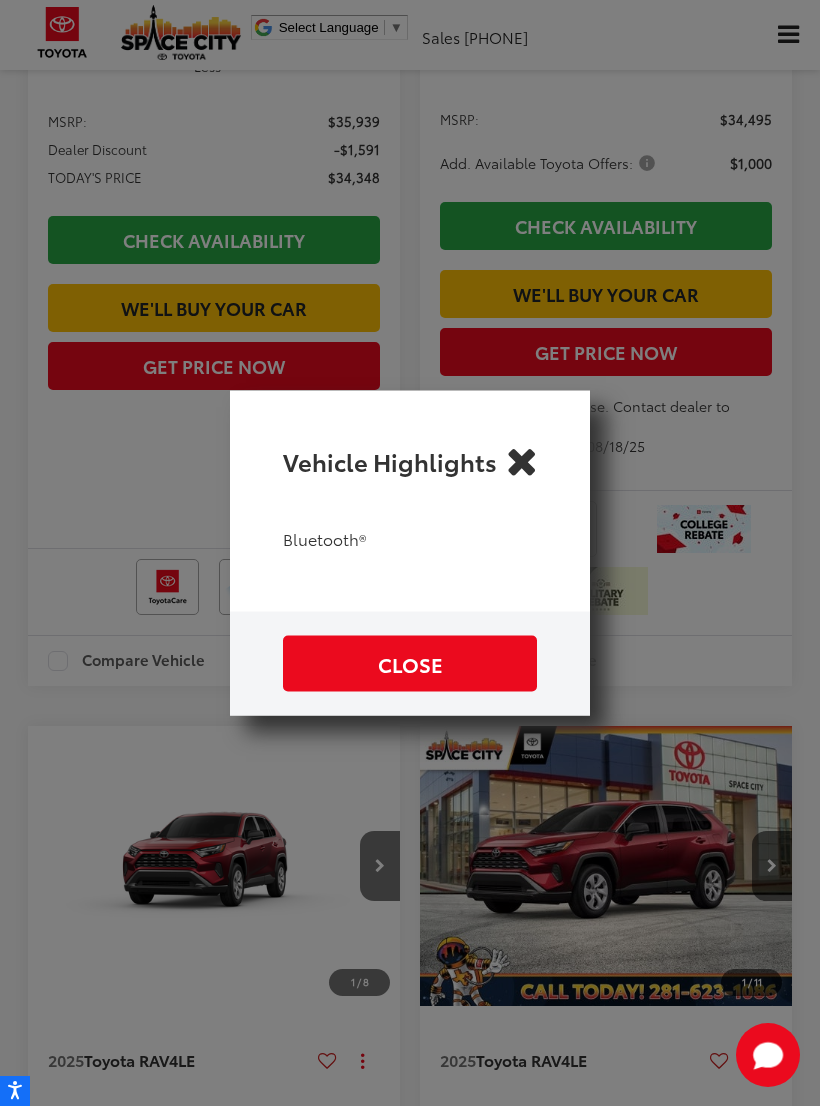 click on "Close" at bounding box center (410, 663) 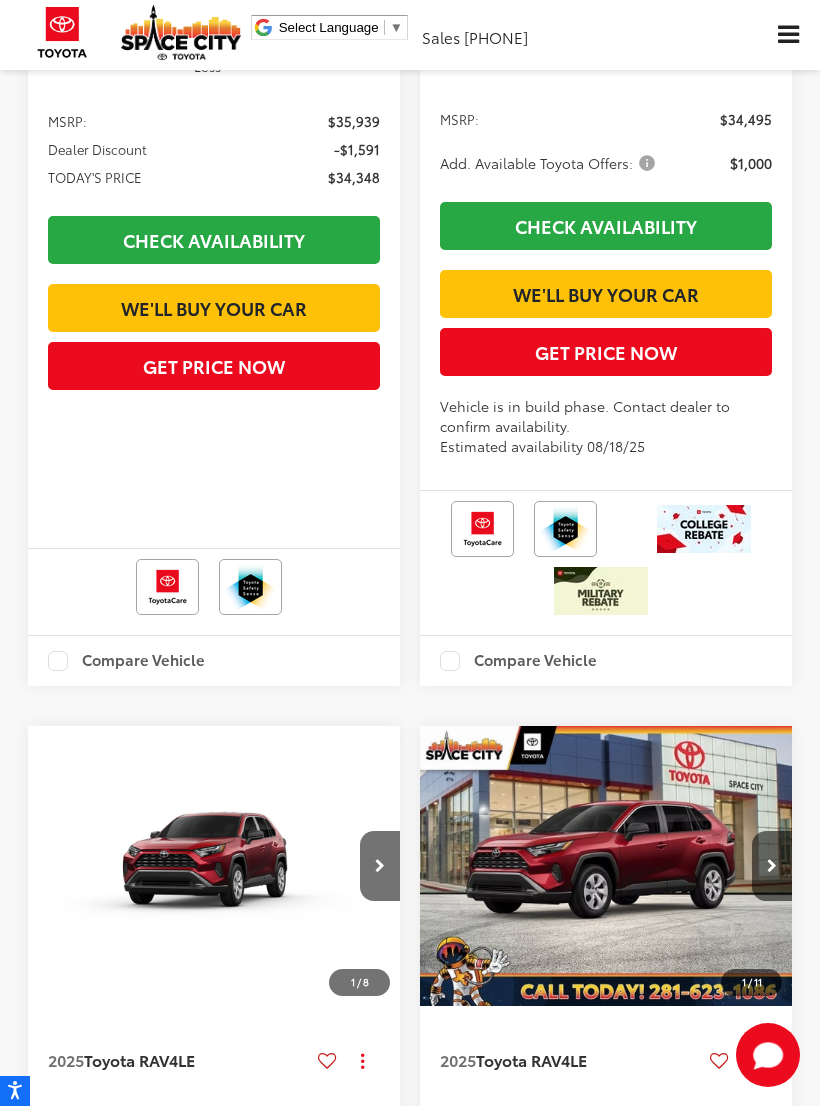 click at bounding box center (106, -55) 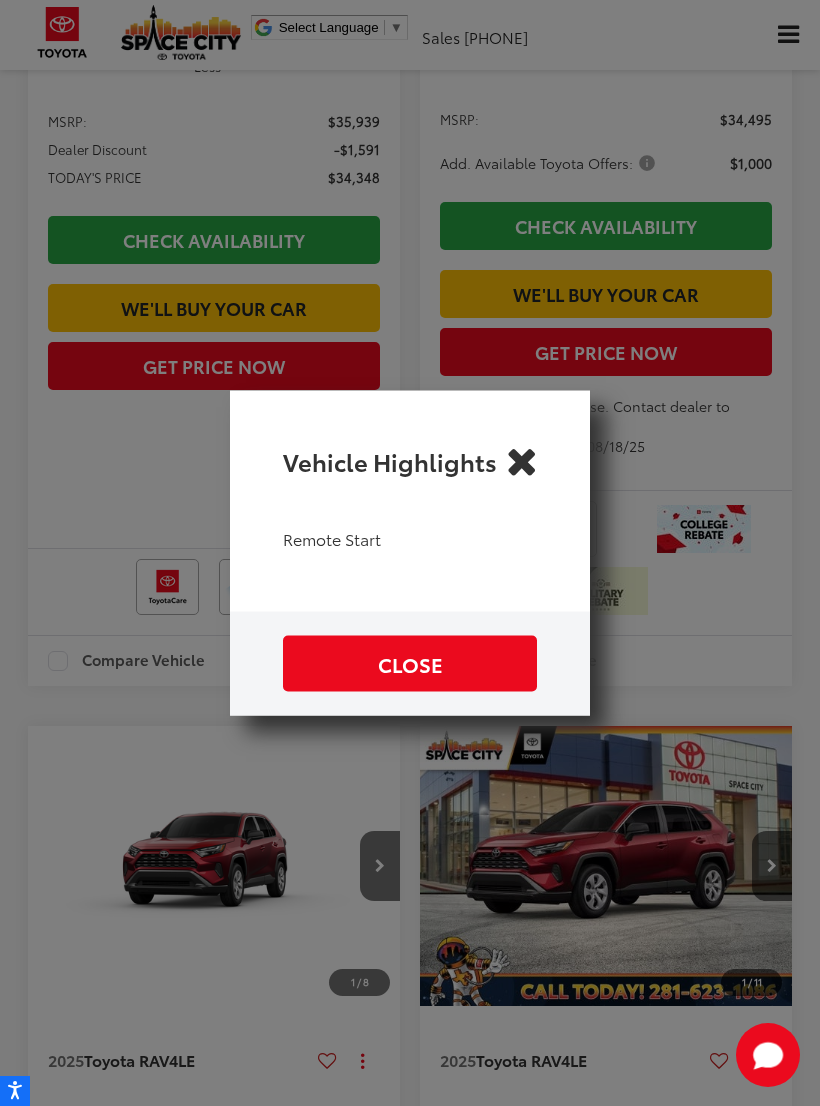 click at bounding box center [521, 461] 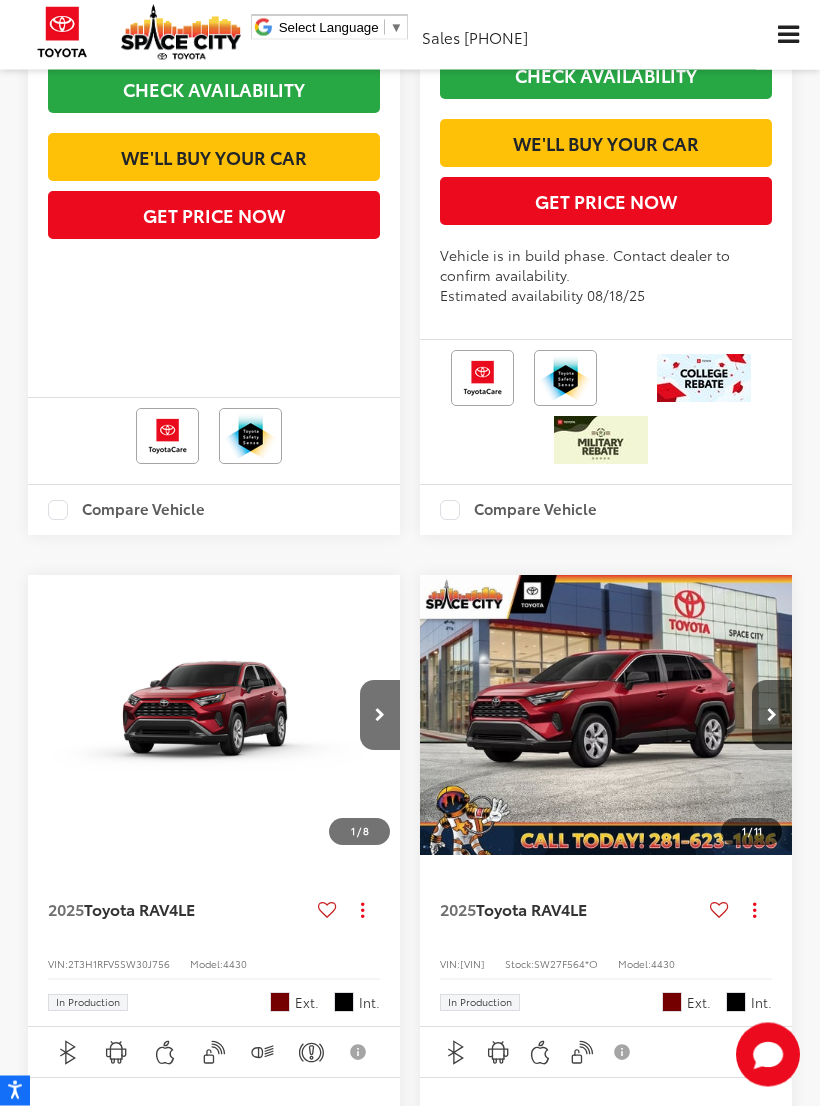scroll, scrollTop: 11056, scrollLeft: 0, axis: vertical 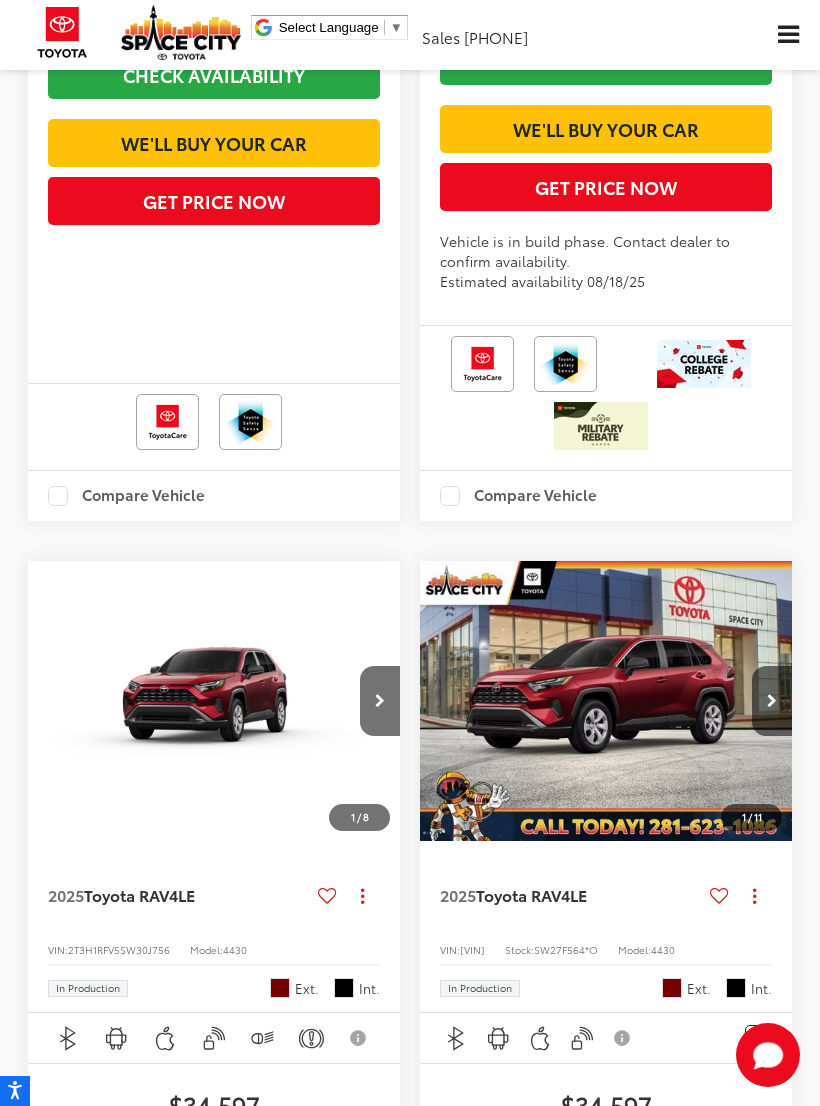 click on "Get Price Now" at bounding box center (214, 201) 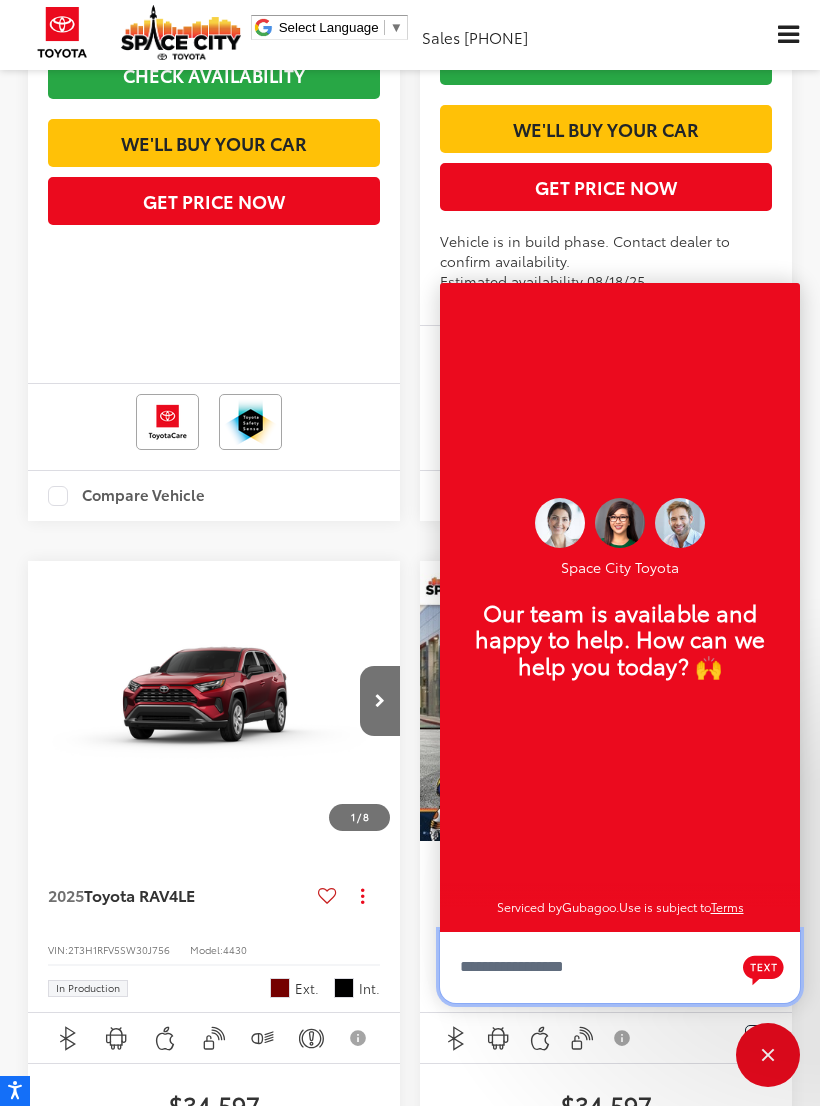 scroll, scrollTop: 24, scrollLeft: 0, axis: vertical 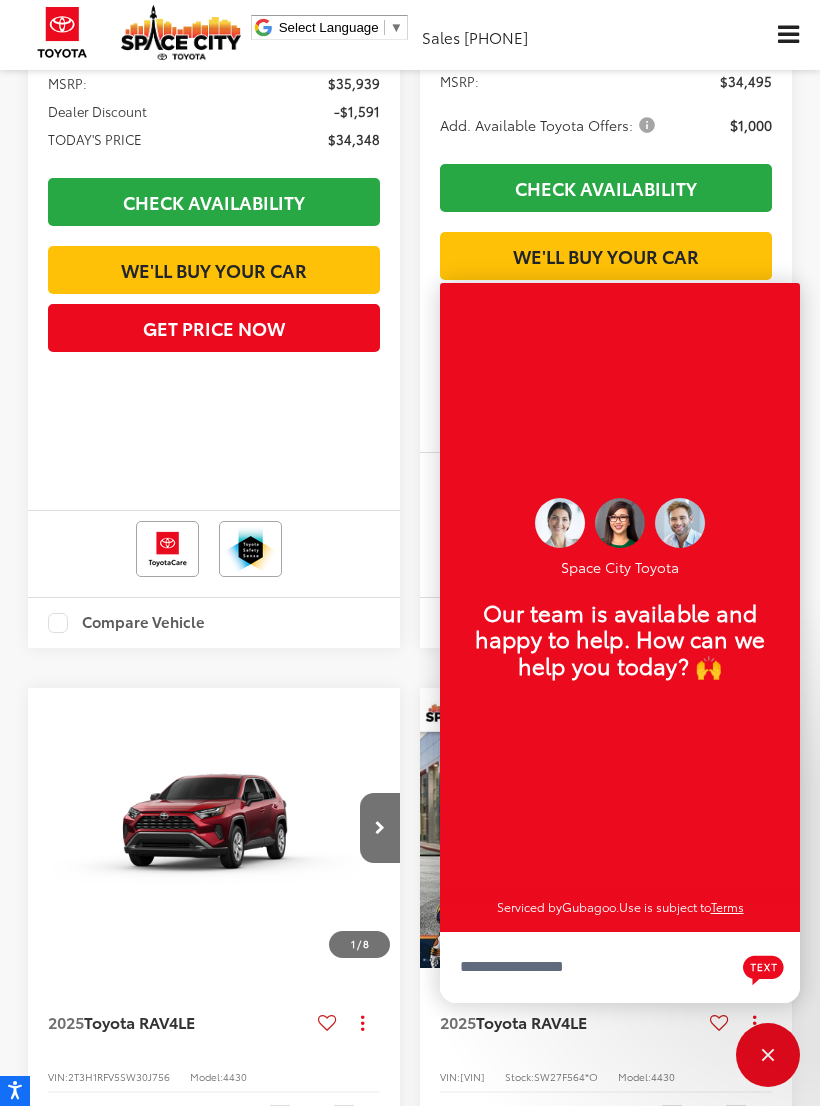 click at bounding box center (189, -93) 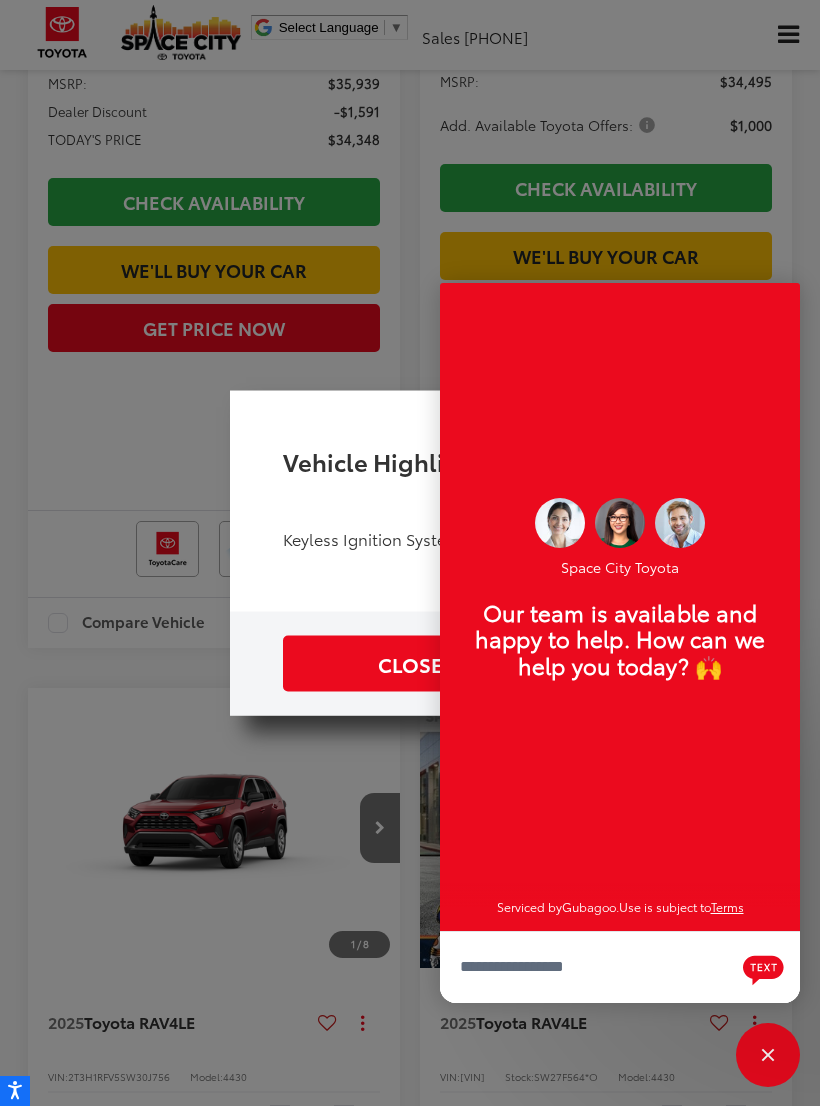 click on "Space City Toyota Our team is available and happy to help.  How can we help you today? 🙌 Serviced by  Gubagoo .  Use is subject to  Terms" 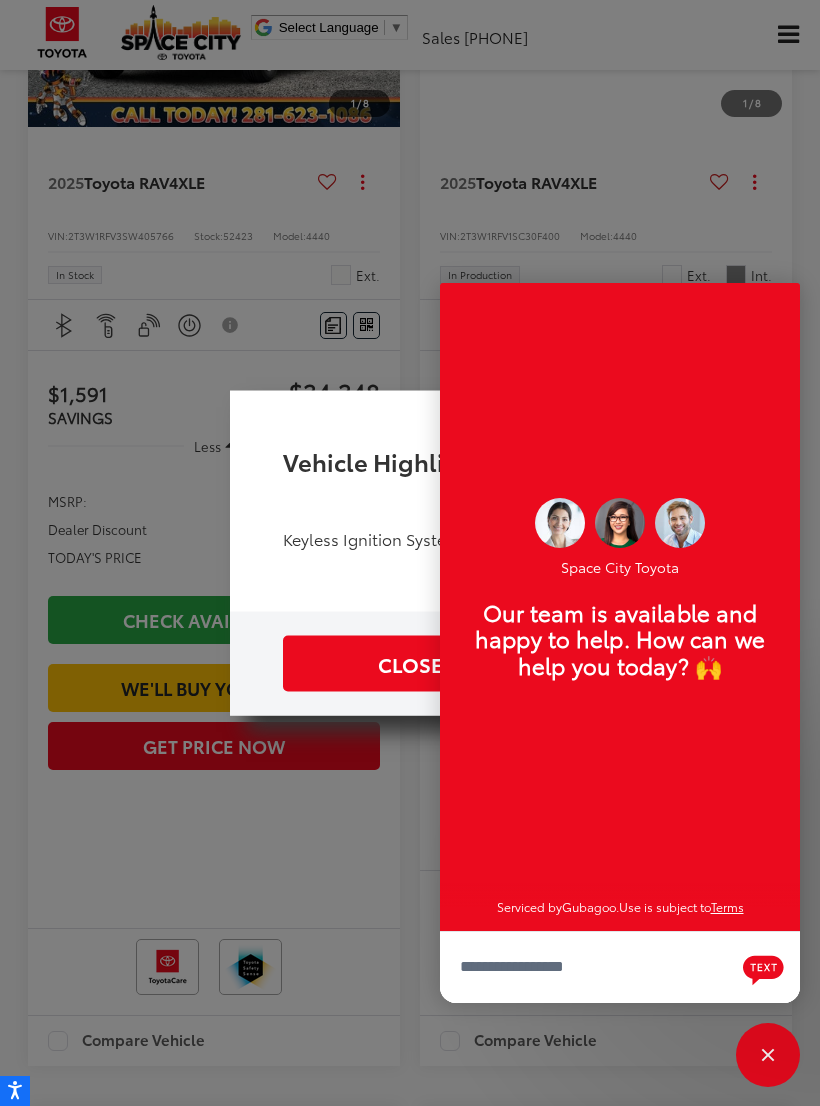 scroll, scrollTop: 10624, scrollLeft: 0, axis: vertical 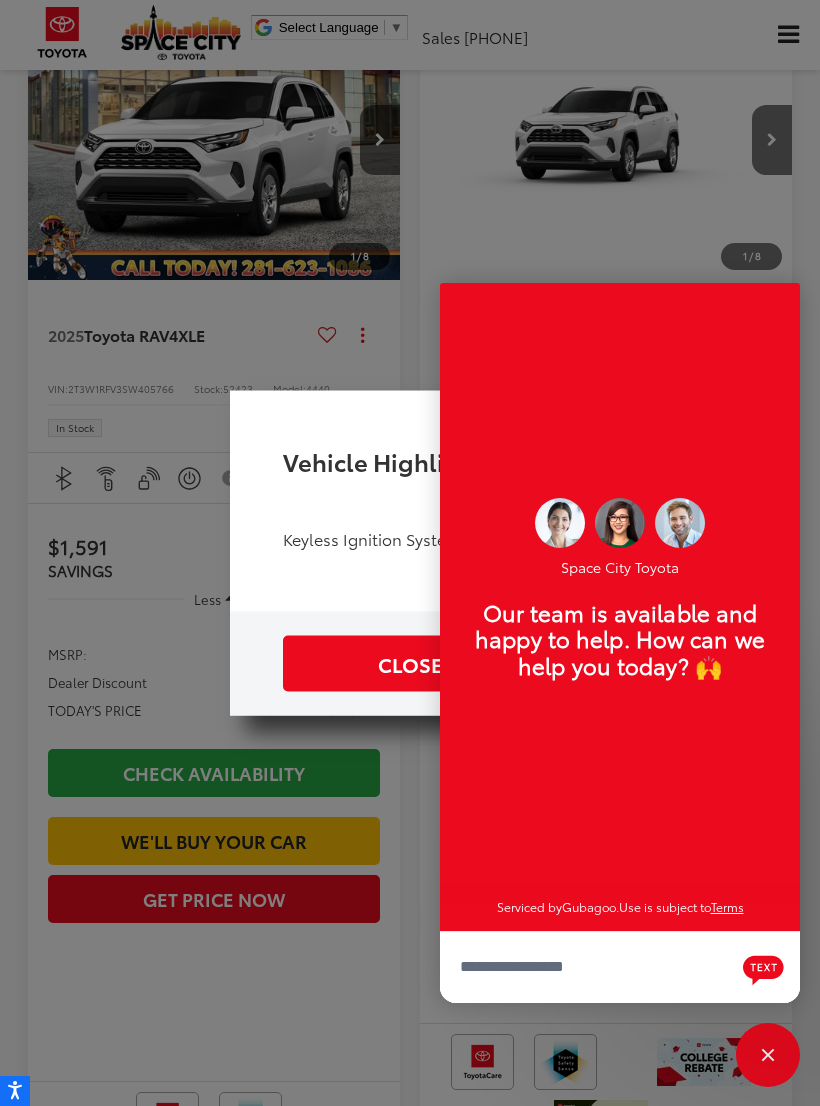 click at bounding box center [768, 1055] 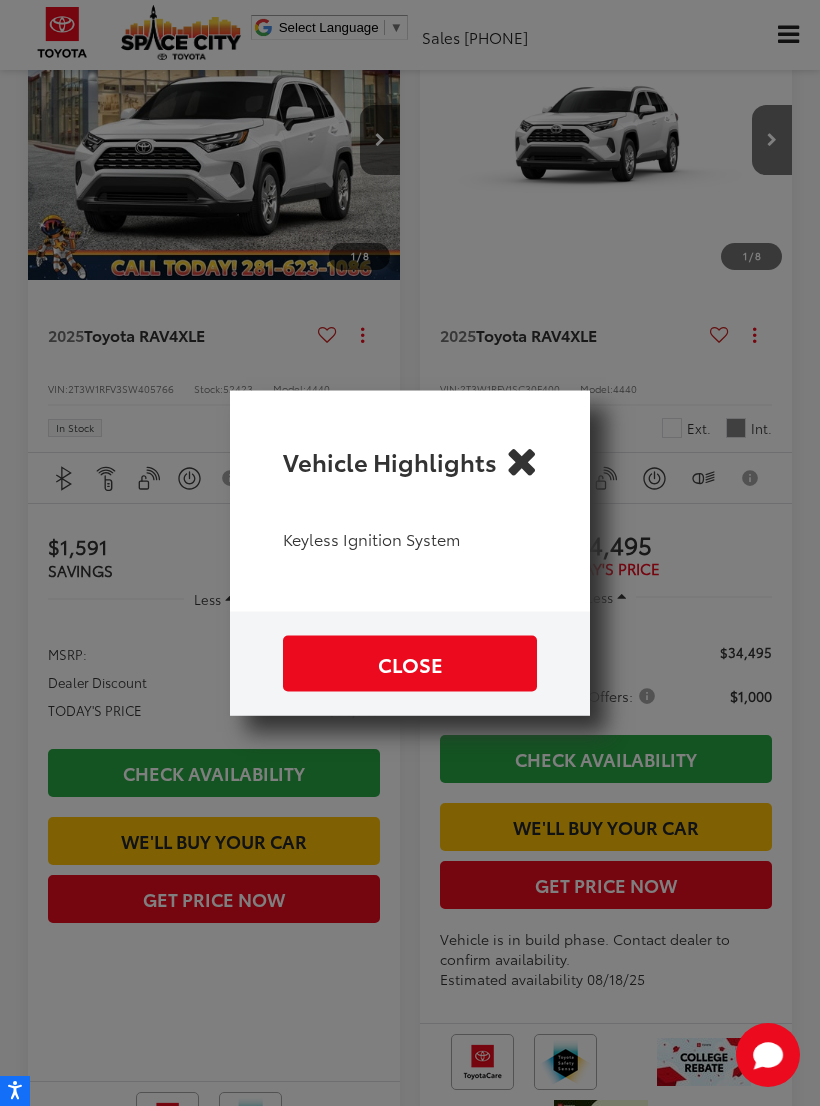 click on "Start Chat" 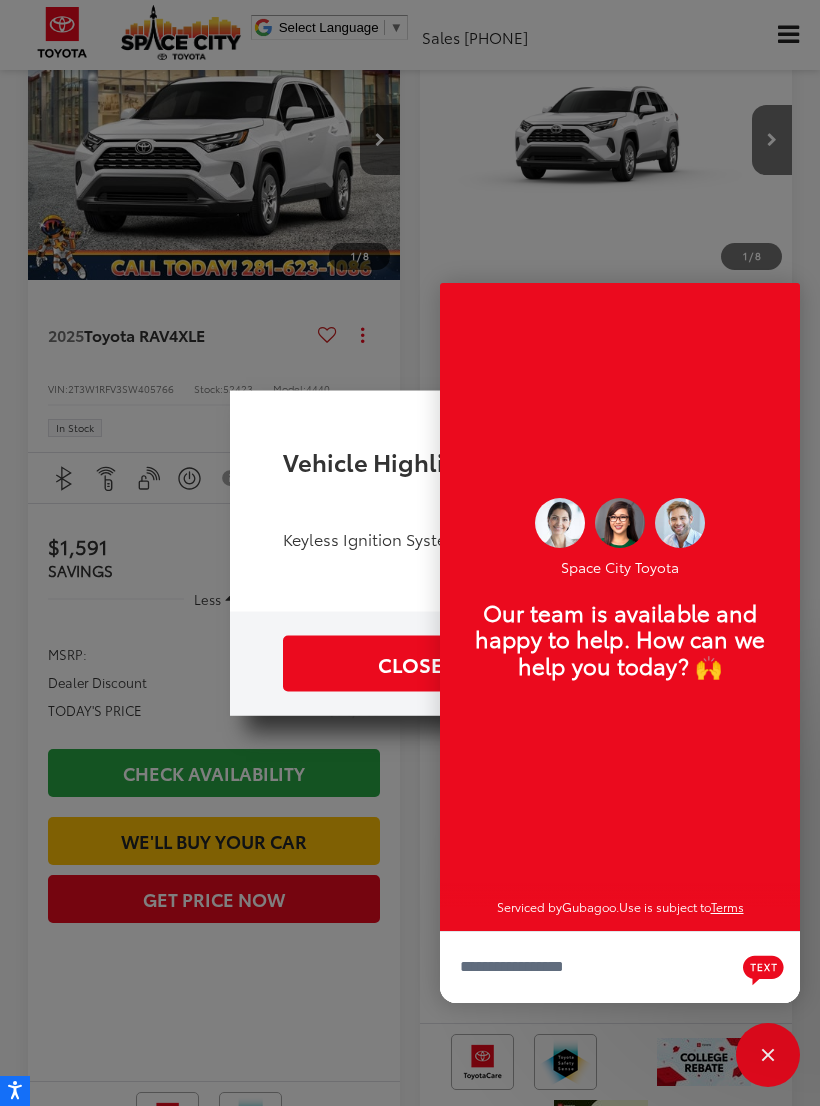 scroll, scrollTop: 24, scrollLeft: 0, axis: vertical 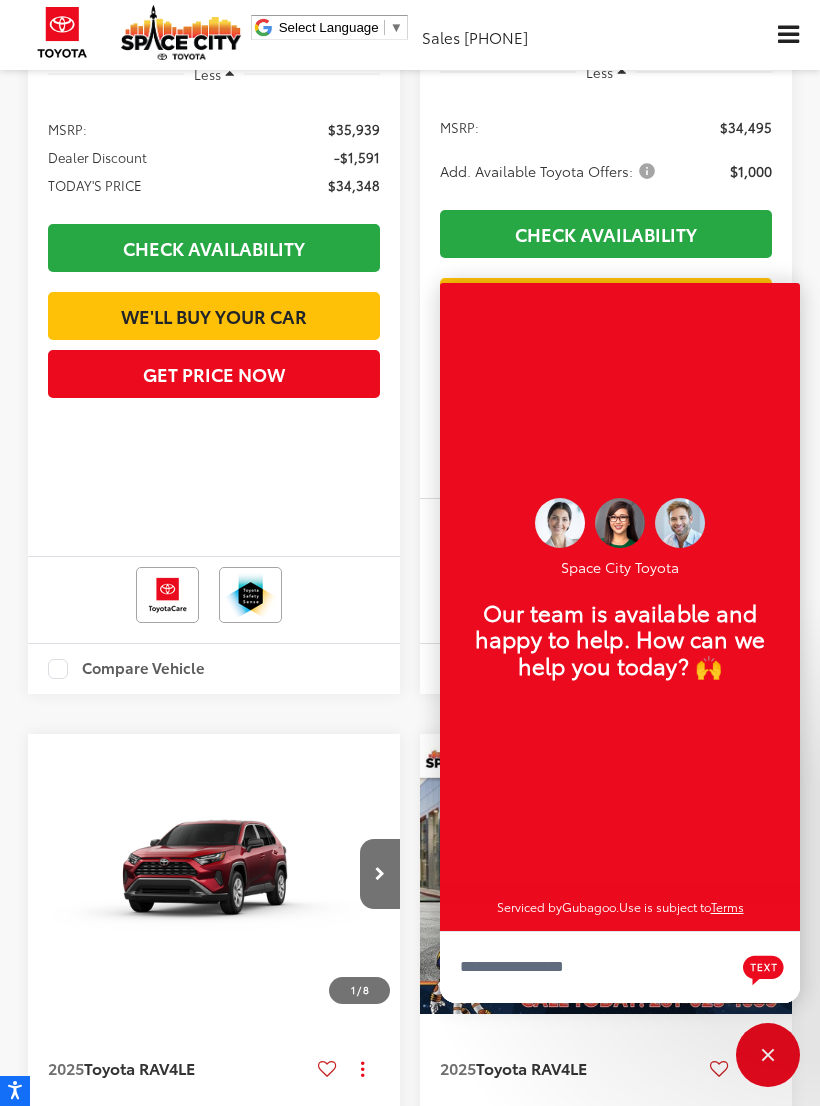 click at bounding box center [327, -190] 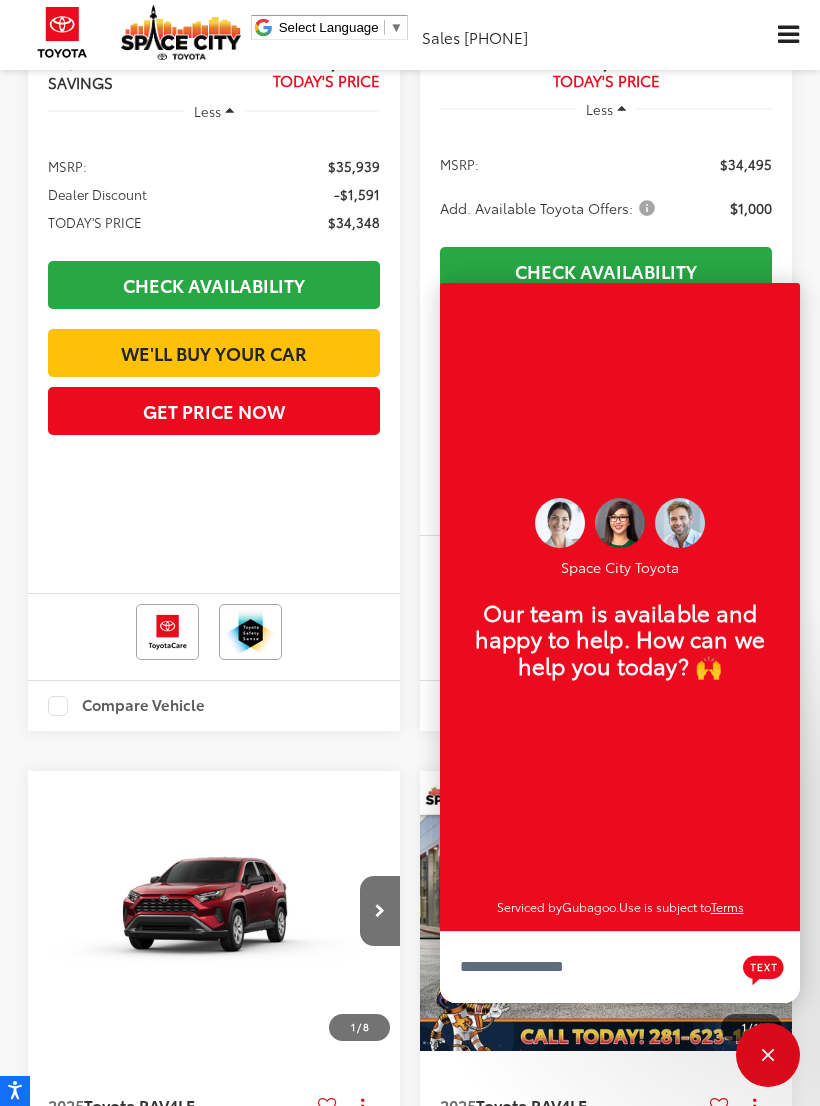 scroll, scrollTop: 10844, scrollLeft: 0, axis: vertical 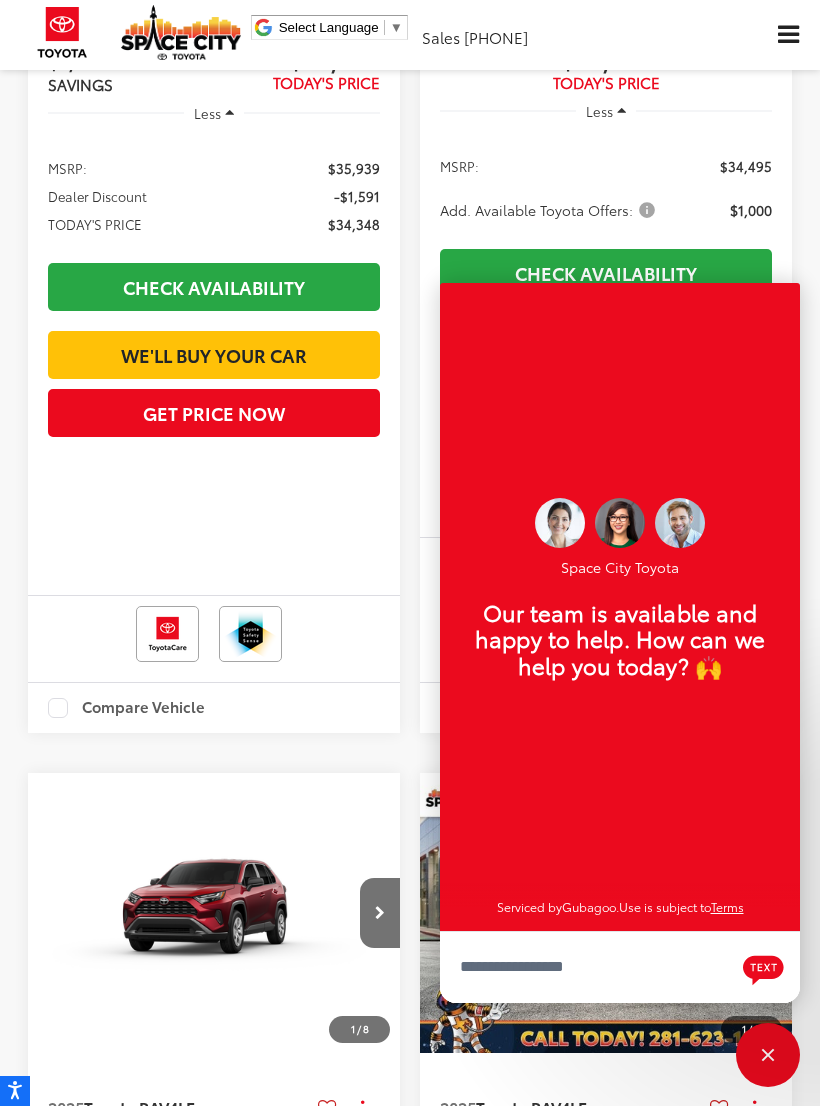 click on "Disclaimer" at bounding box center (231, -8) 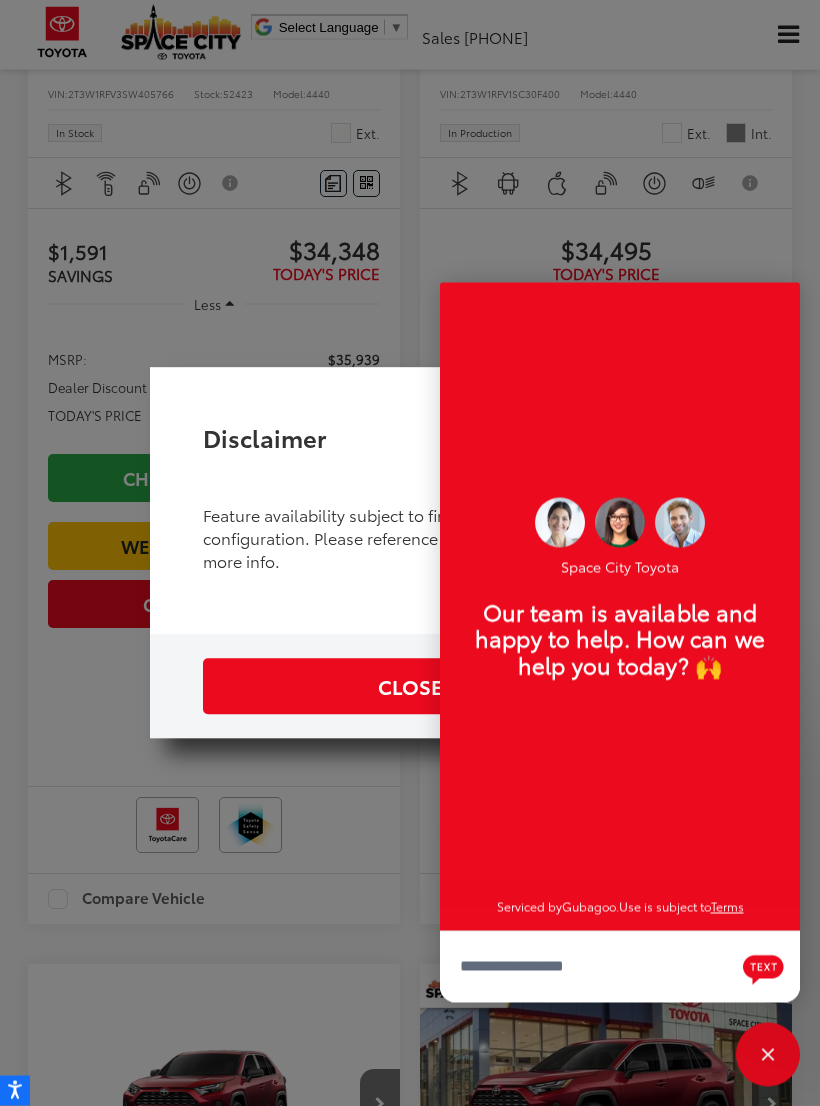 scroll, scrollTop: 10619, scrollLeft: 0, axis: vertical 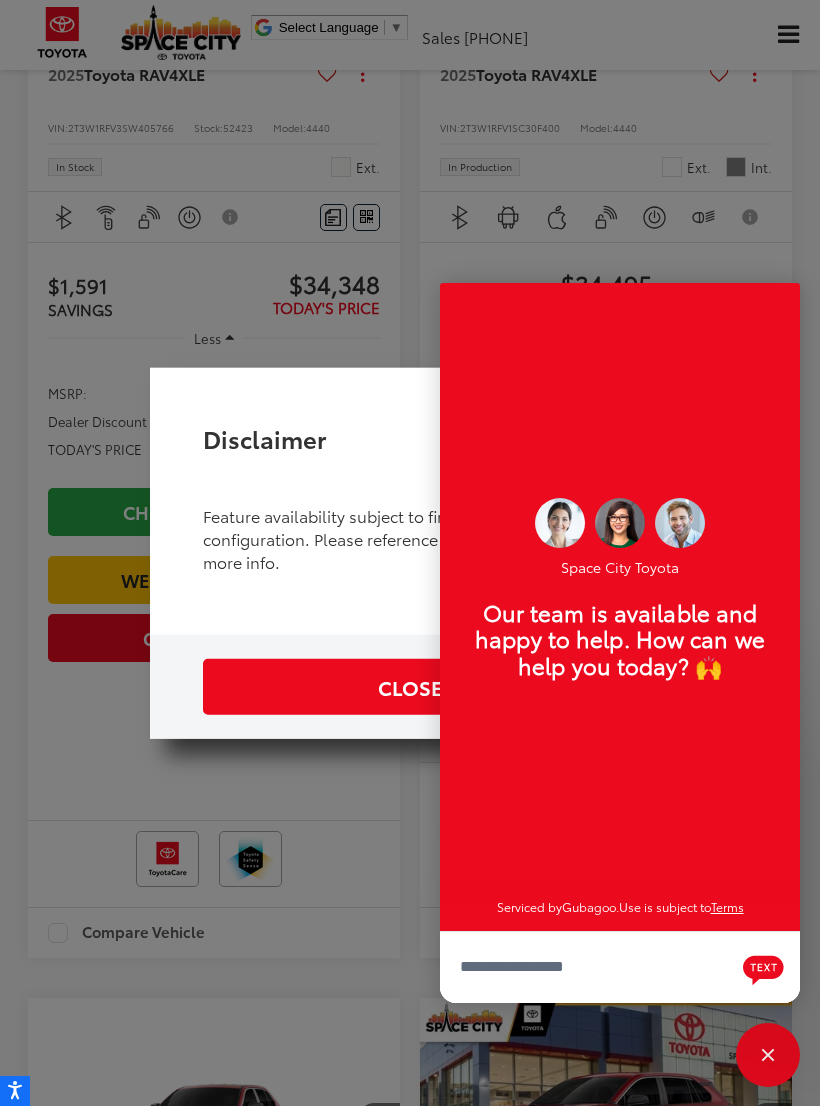 click on "Feature availability subject to final vehicle configuration. Please reference window sticker for more info." at bounding box center [409, 569] 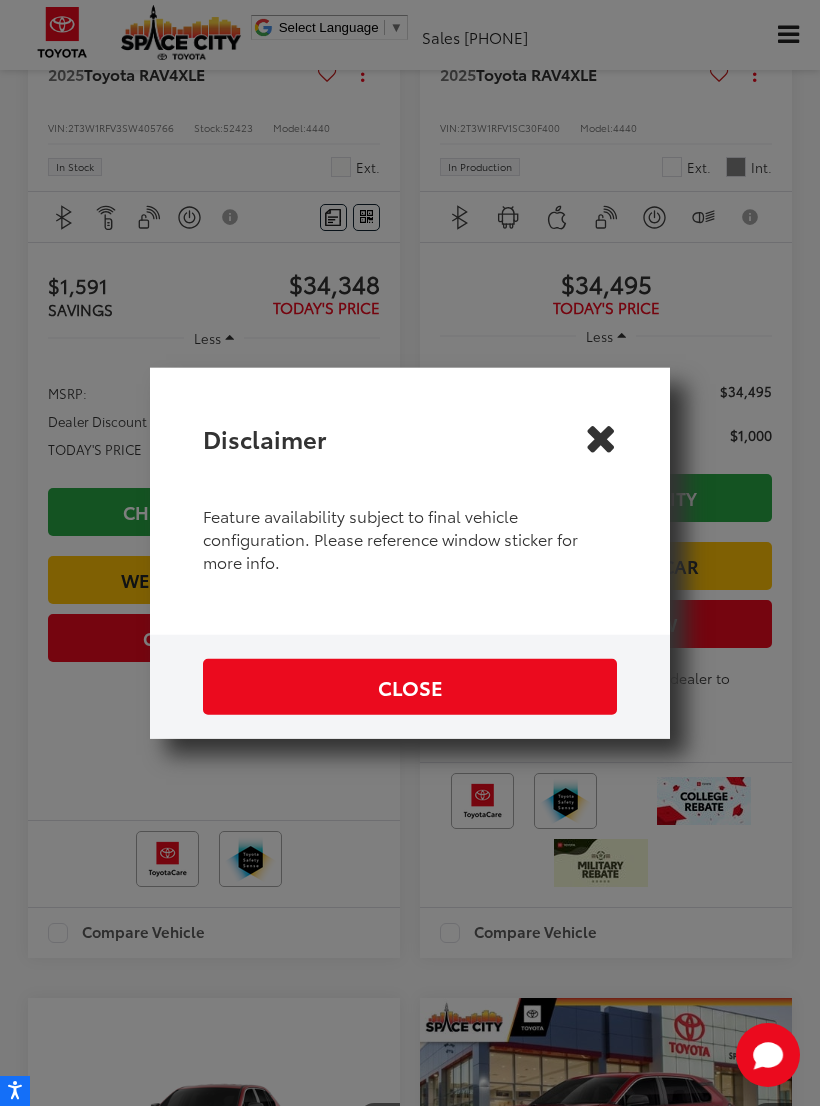 click at bounding box center (601, 438) 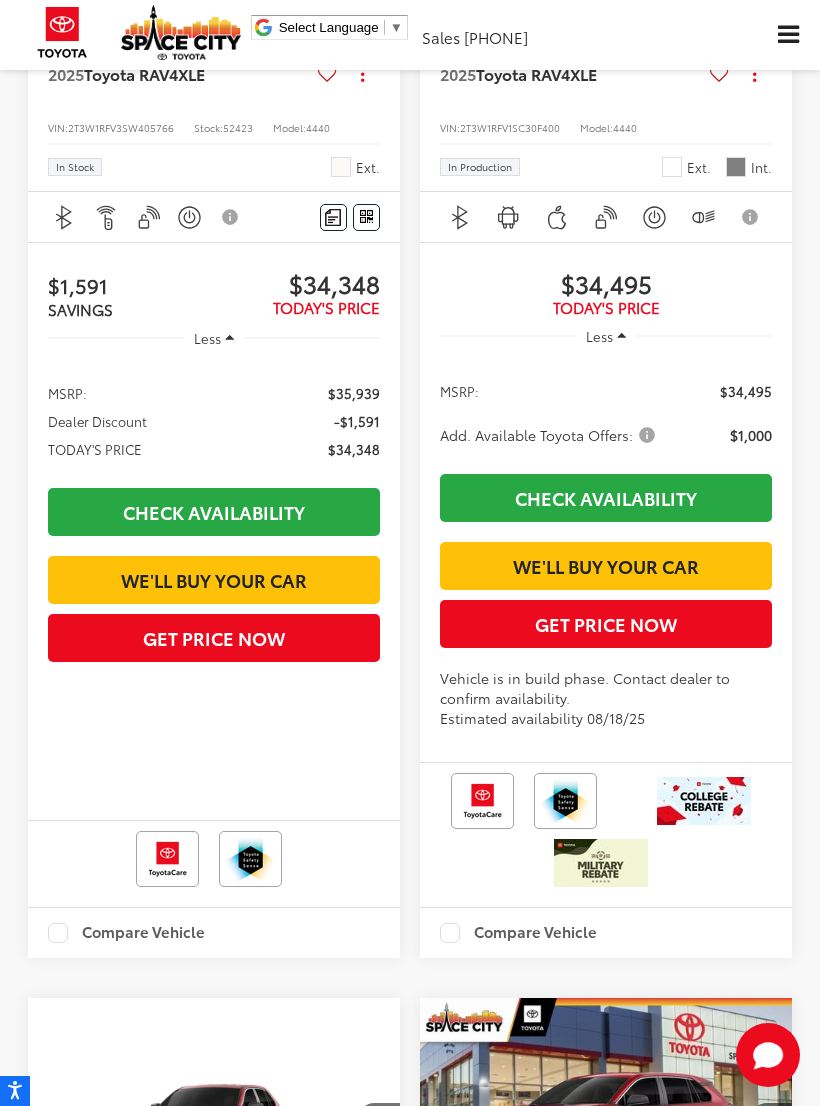 click at bounding box center [213, -120] 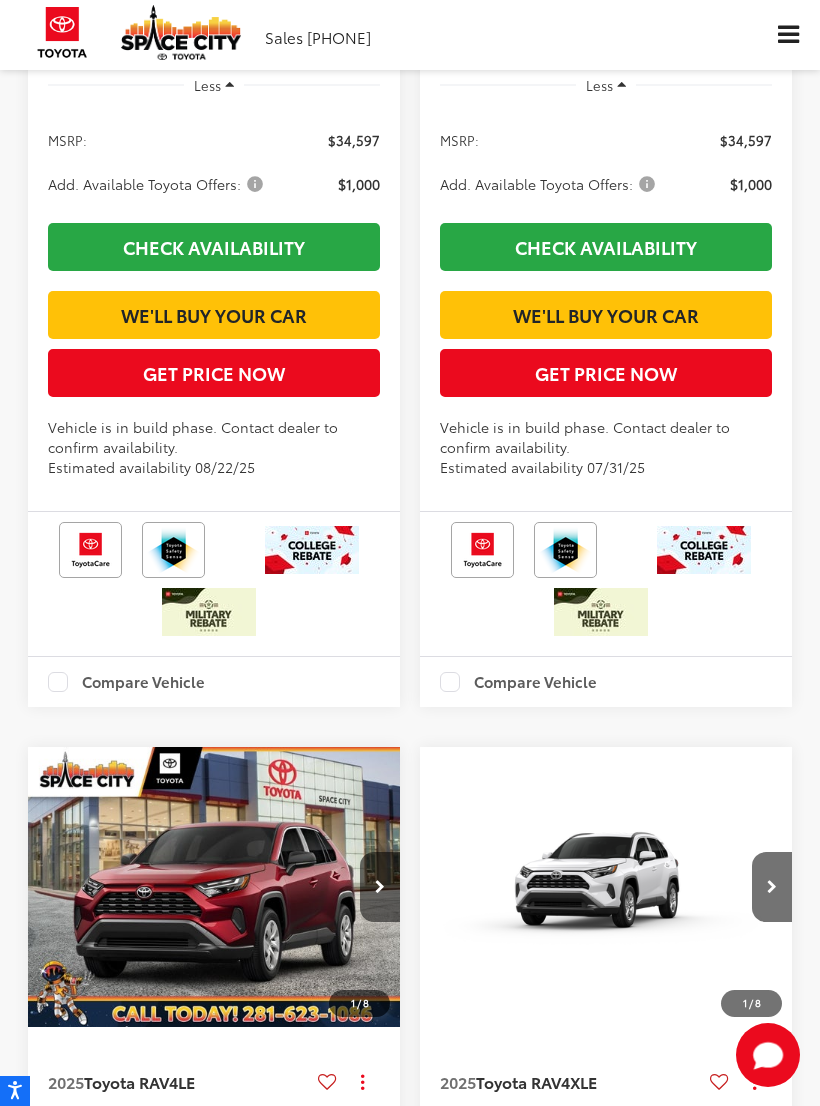 scroll, scrollTop: 12127, scrollLeft: 0, axis: vertical 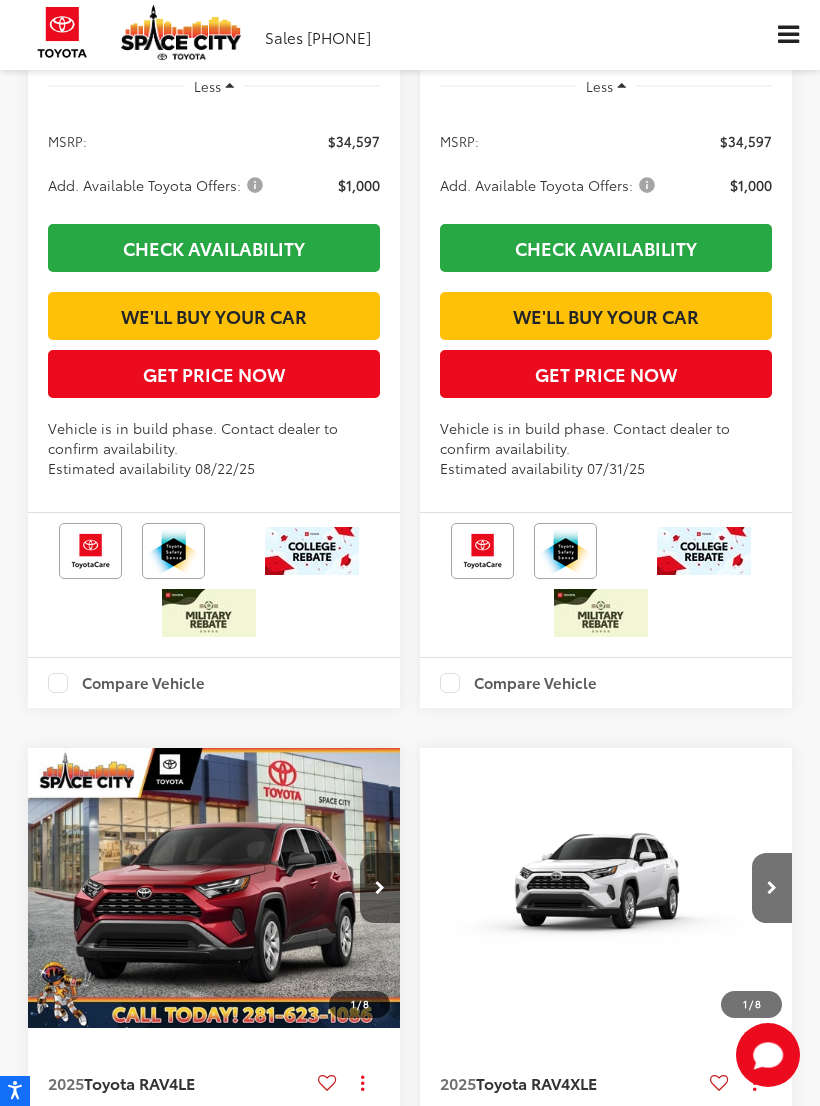 click at bounding box center [380, -370] 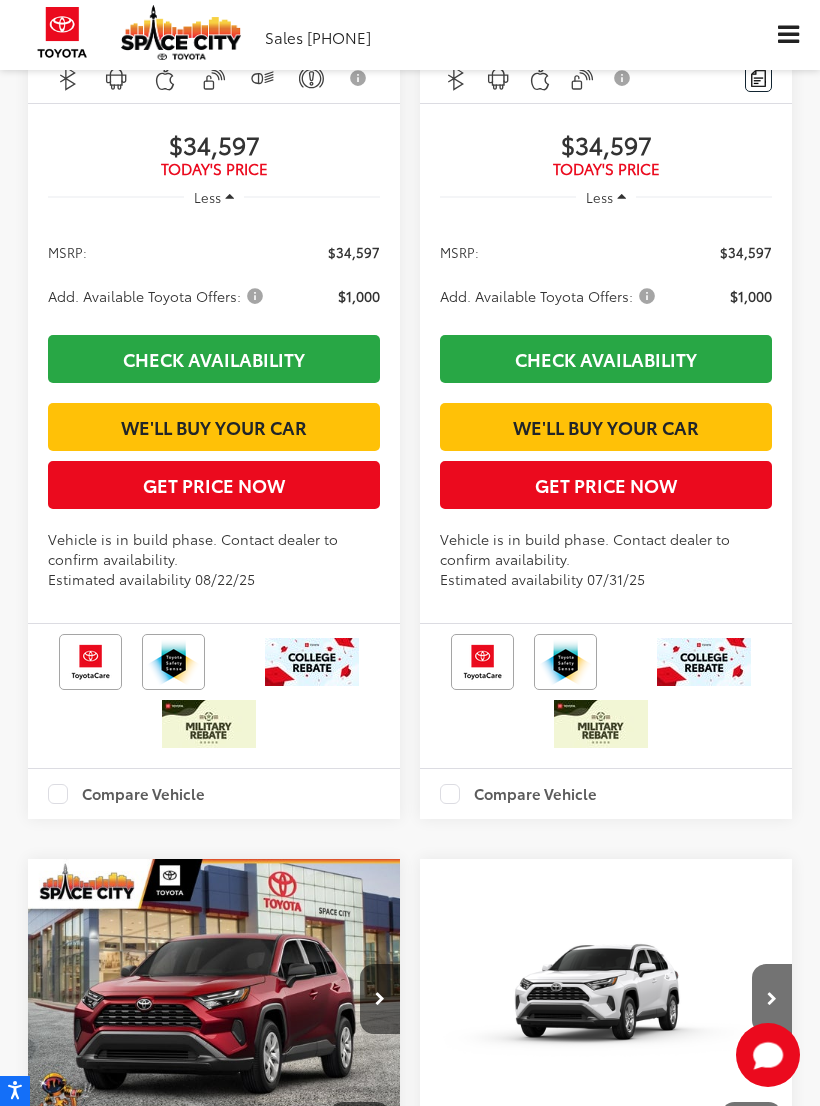 scroll, scrollTop: 11989, scrollLeft: 0, axis: vertical 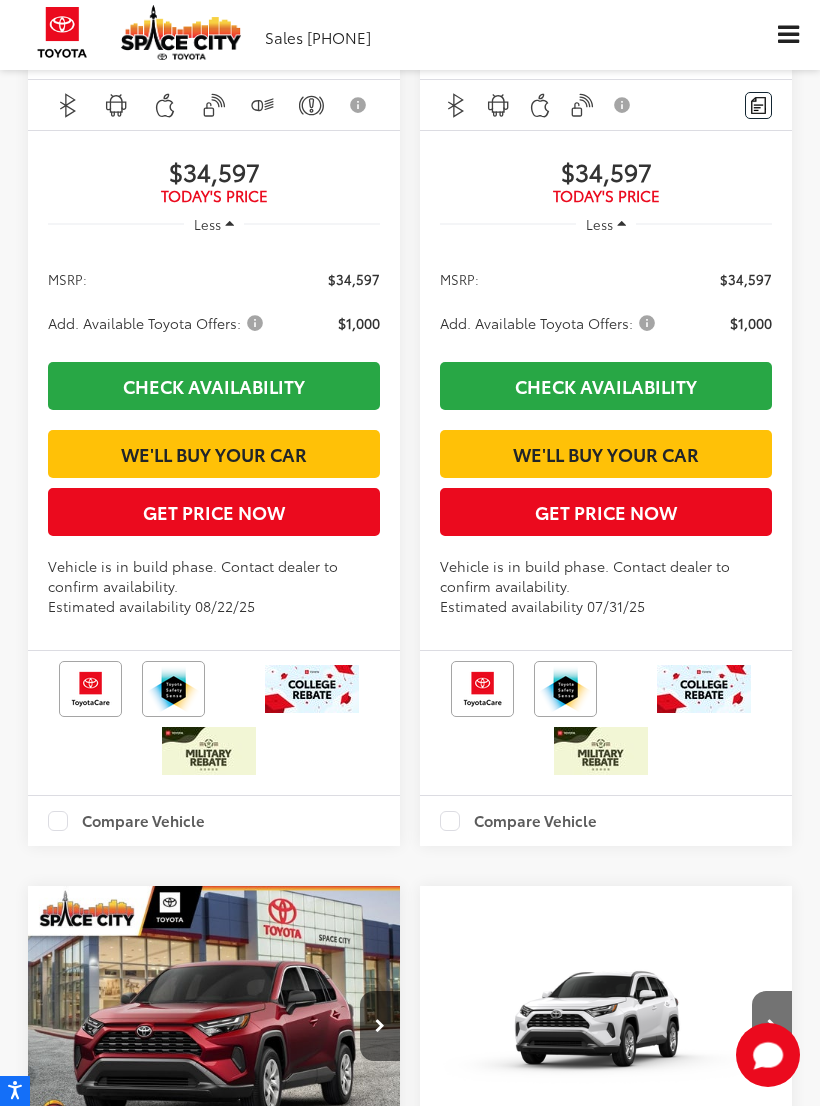 click on "Toyota RAV4" at bounding box center (131, -39) 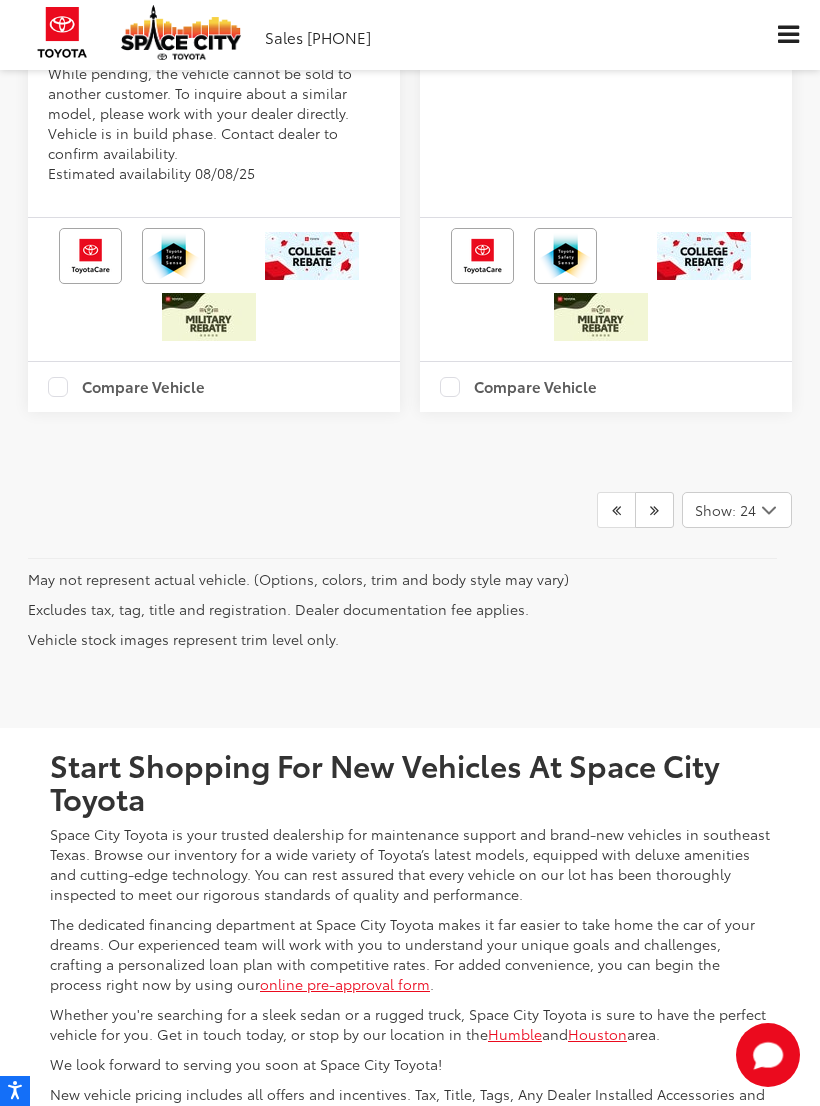 scroll, scrollTop: 15070, scrollLeft: 0, axis: vertical 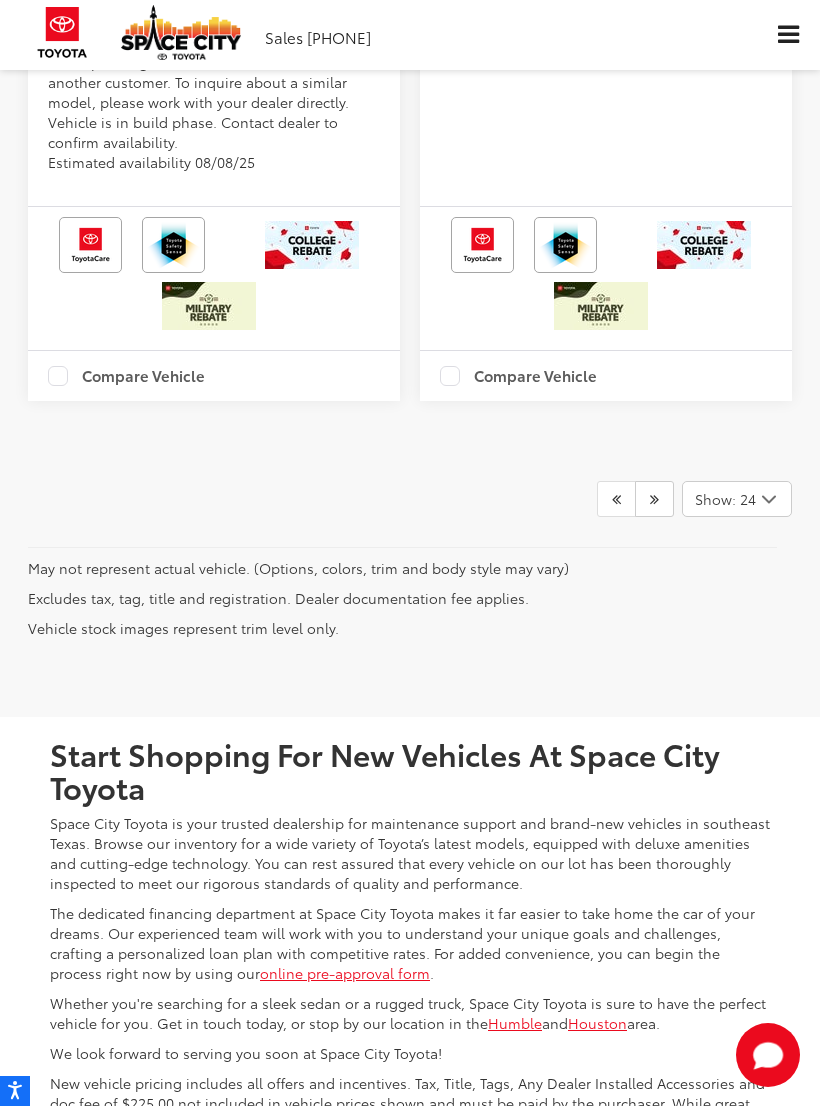 click on "Less" at bounding box center (606, -340) 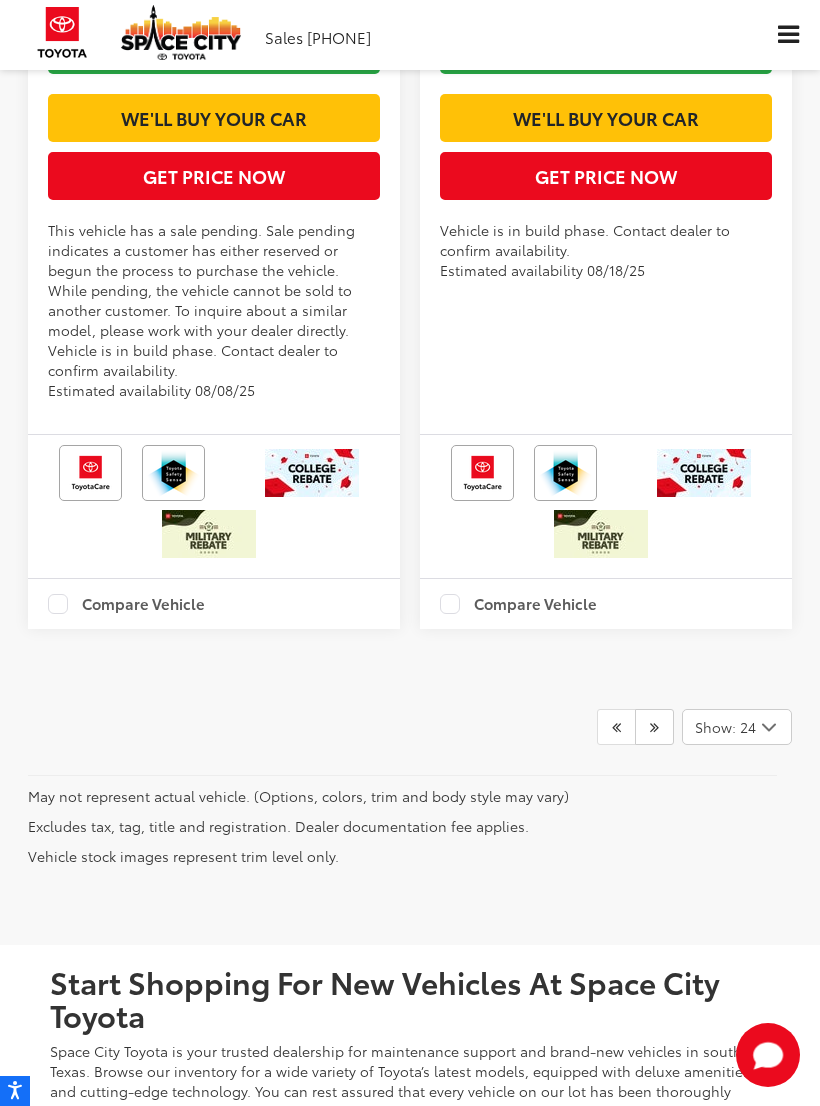 scroll, scrollTop: 14835, scrollLeft: 0, axis: vertical 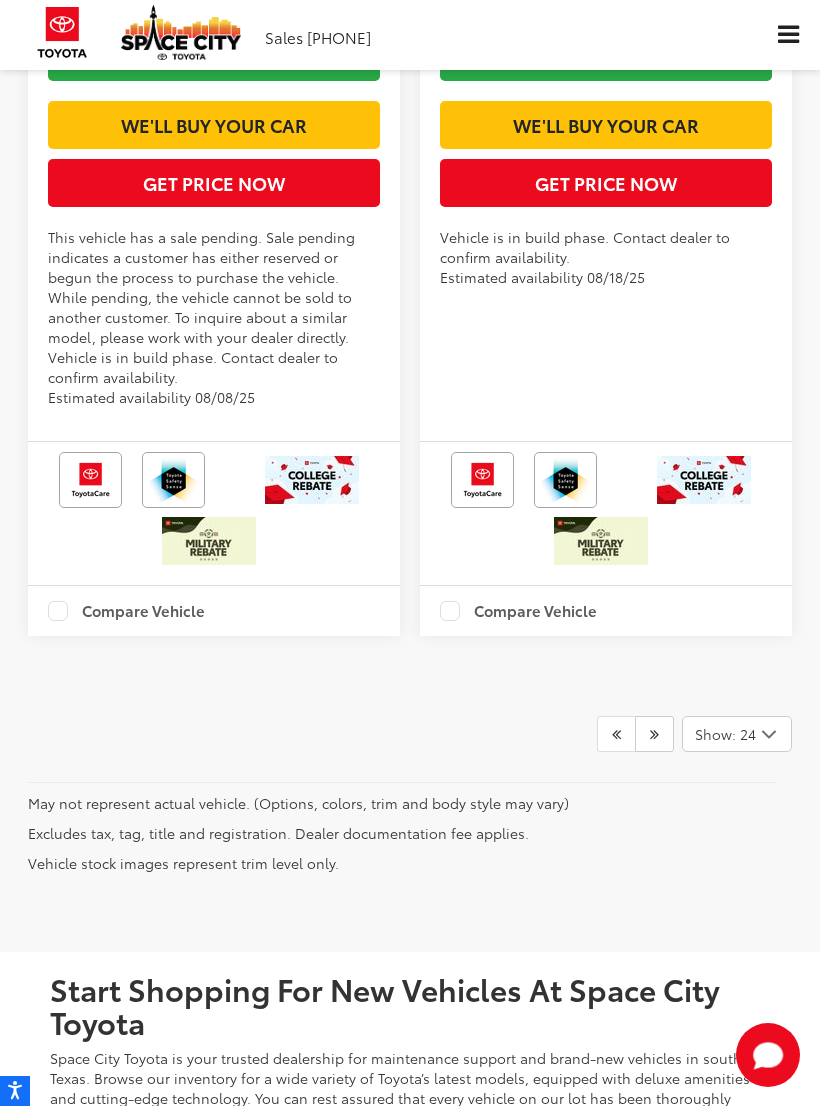 click at bounding box center (772, -562) 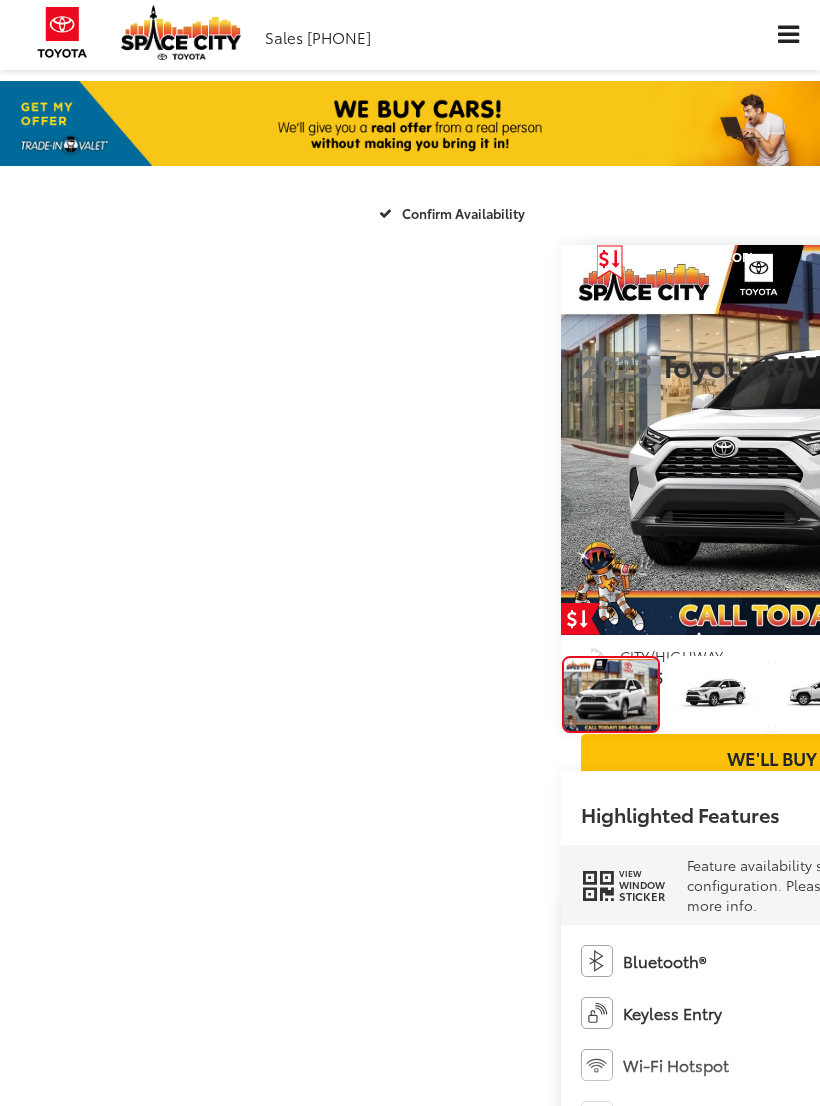 scroll, scrollTop: 0, scrollLeft: 0, axis: both 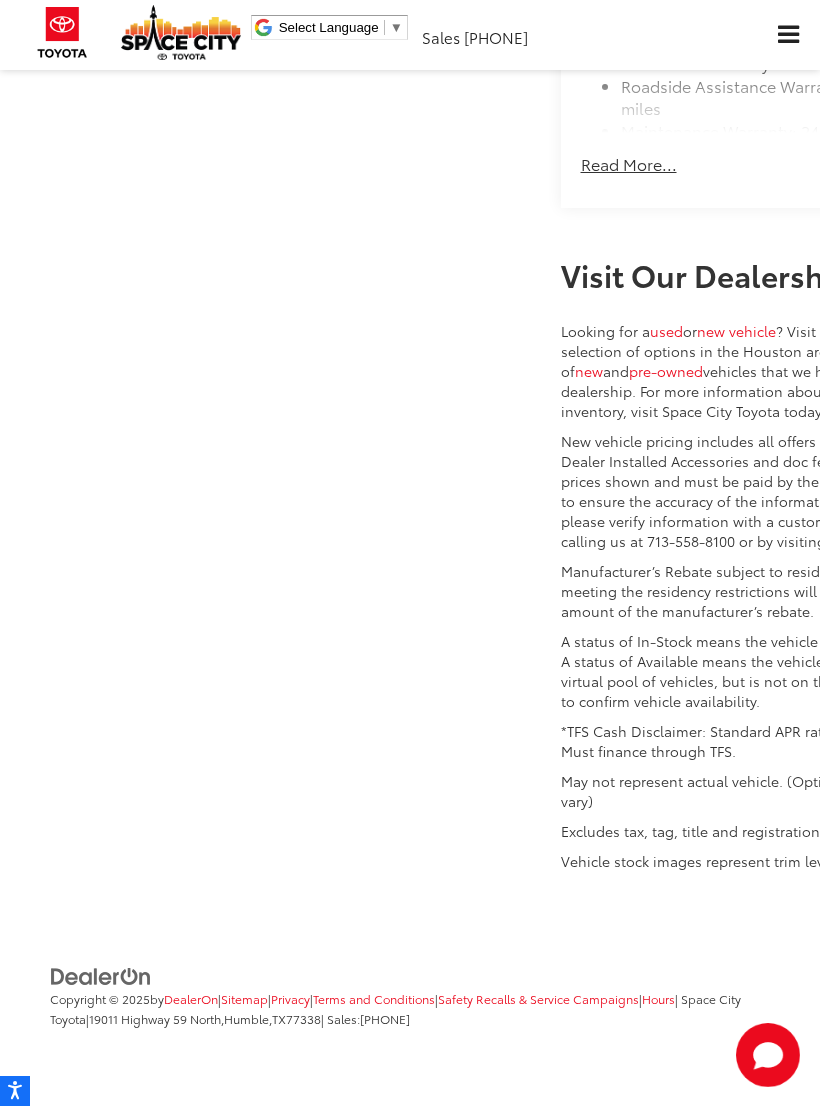 click on "Read More..." at bounding box center [629, -165] 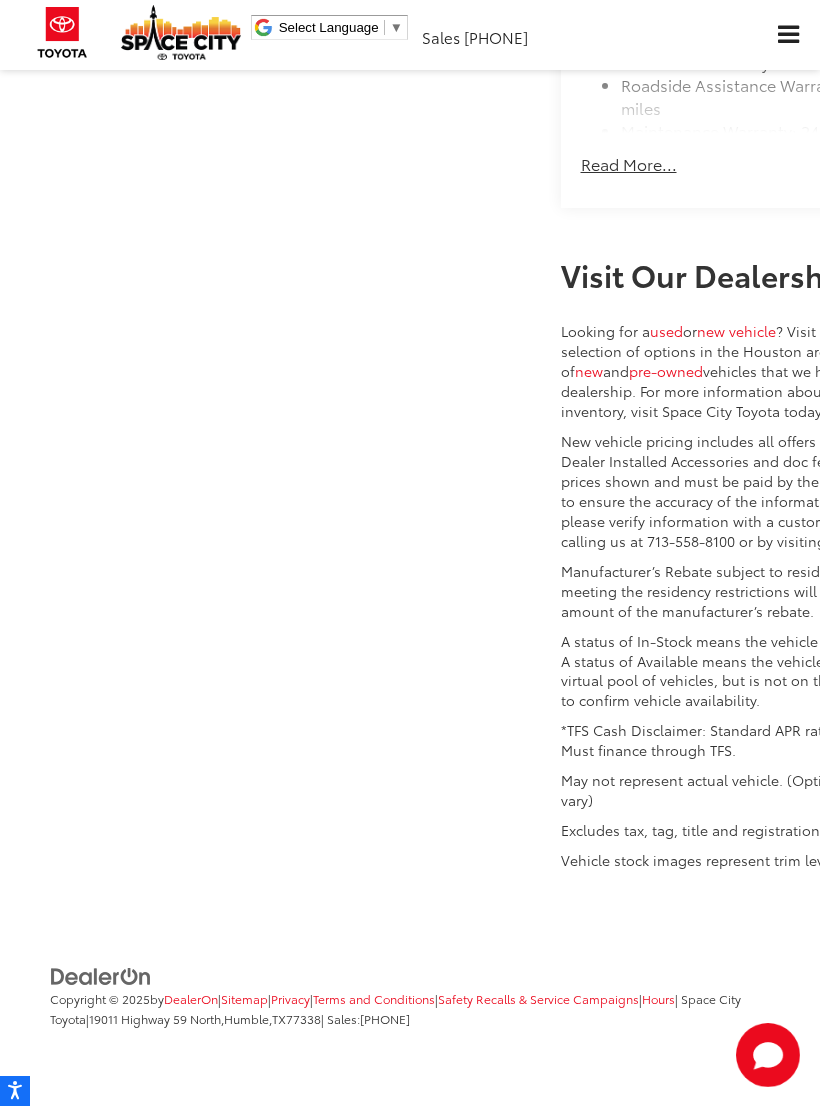 scroll, scrollTop: 3908, scrollLeft: 0, axis: vertical 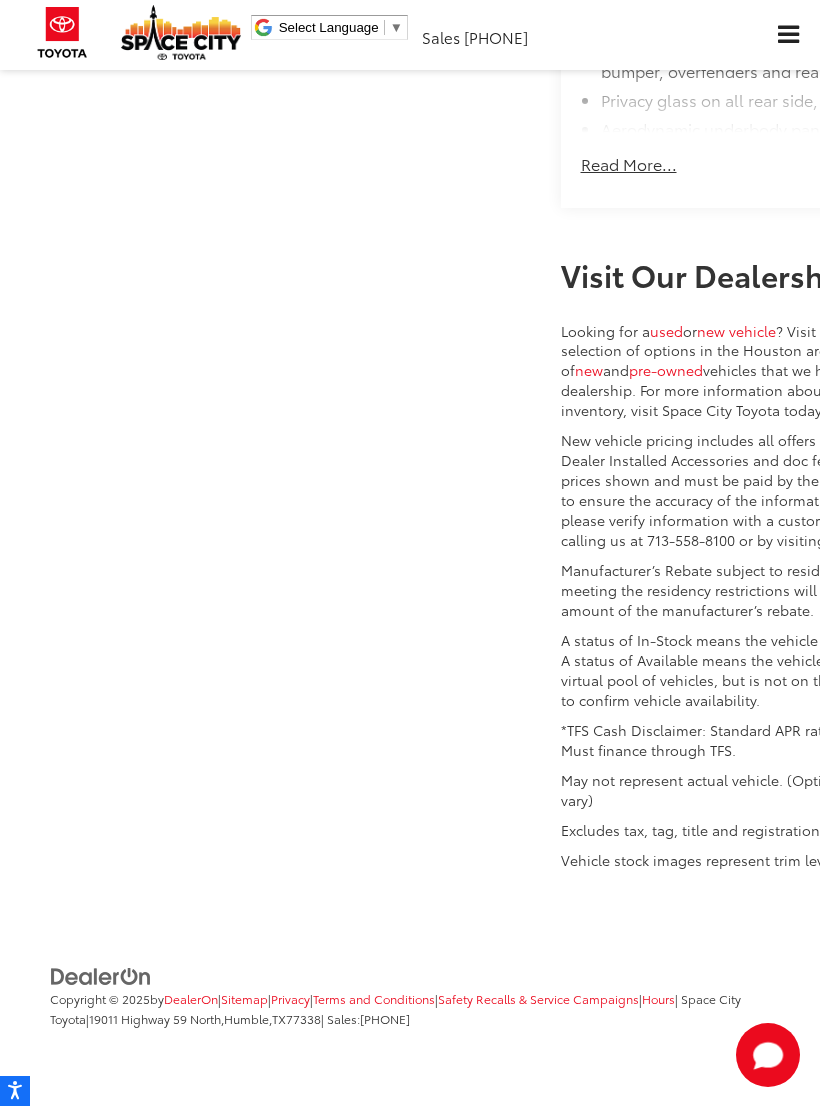 click on "View More Highlights..." at bounding box center [669, -781] 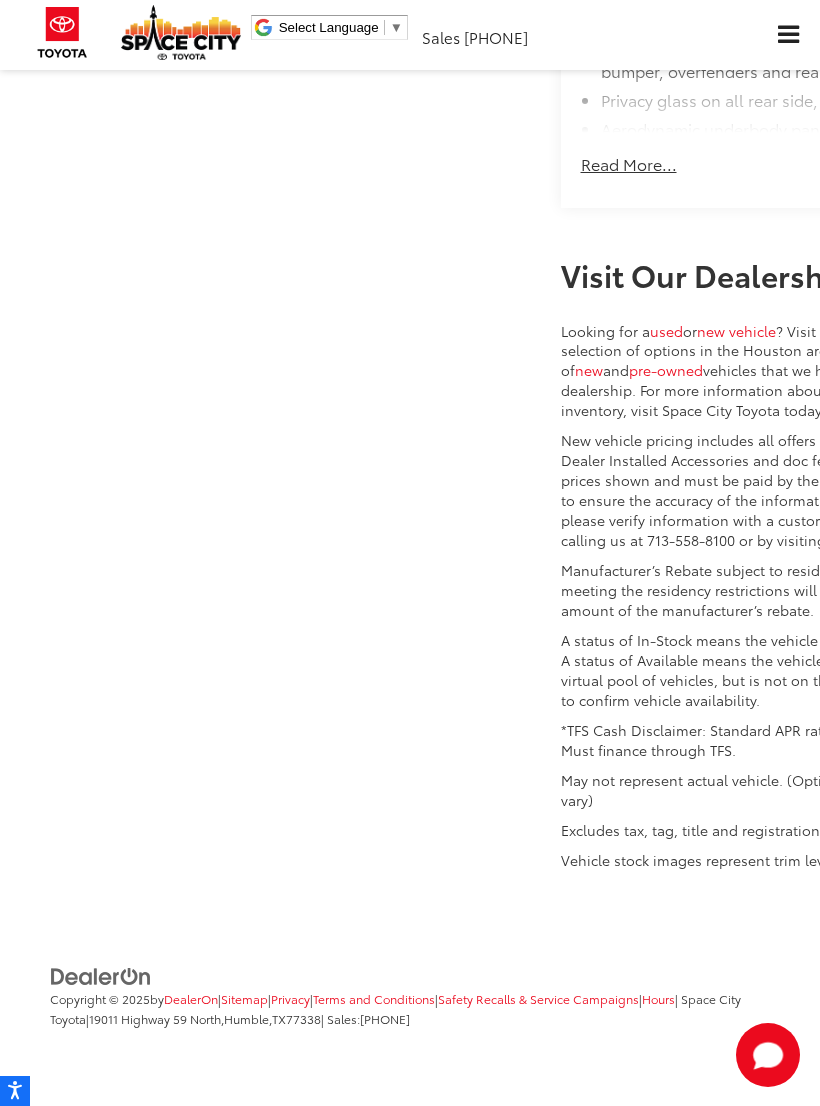 scroll, scrollTop: 2777, scrollLeft: 0, axis: vertical 